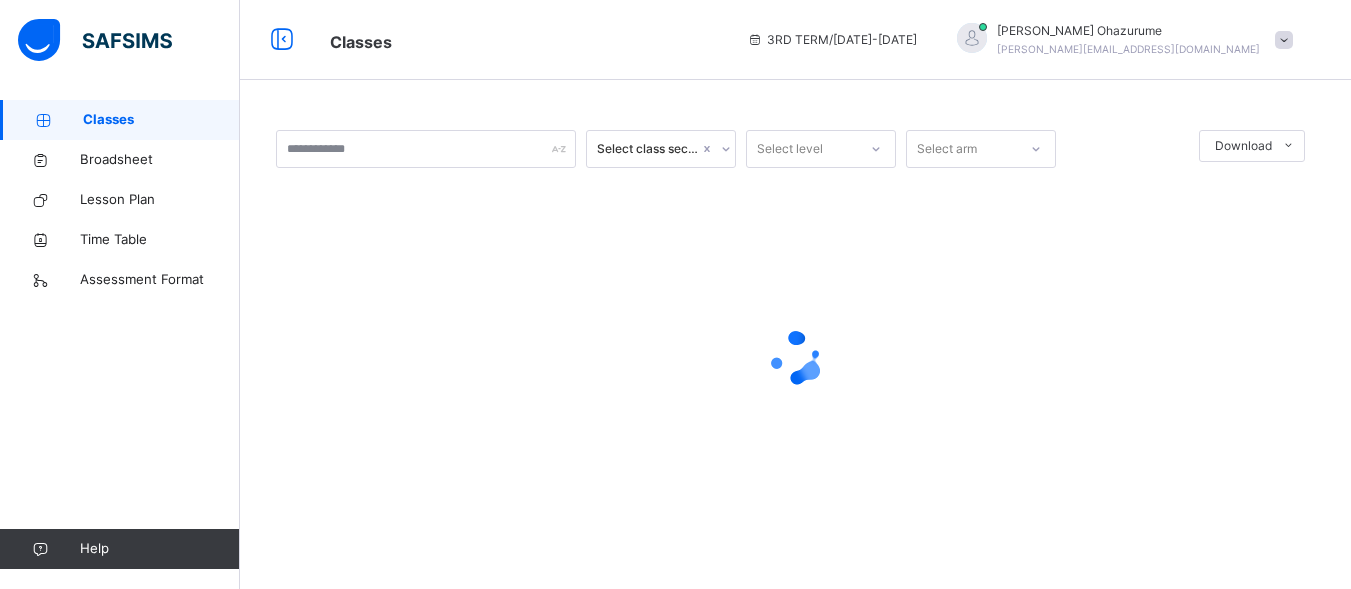 scroll, scrollTop: 0, scrollLeft: 0, axis: both 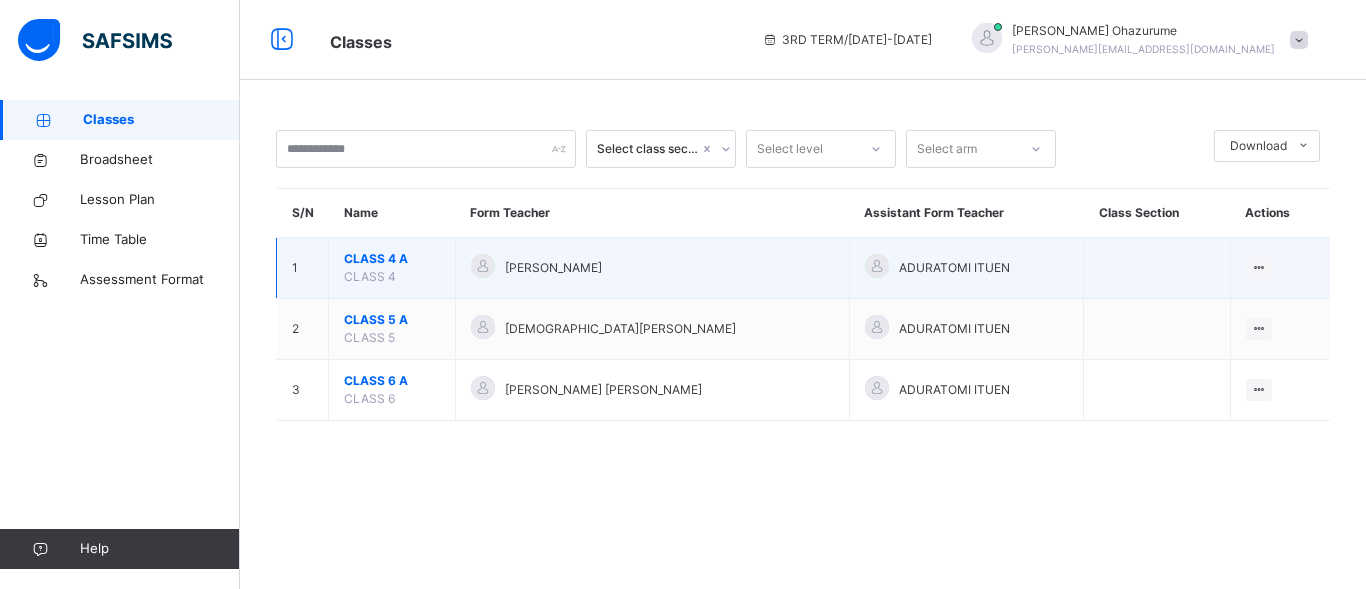 click on "CLASS 4   A" at bounding box center [392, 259] 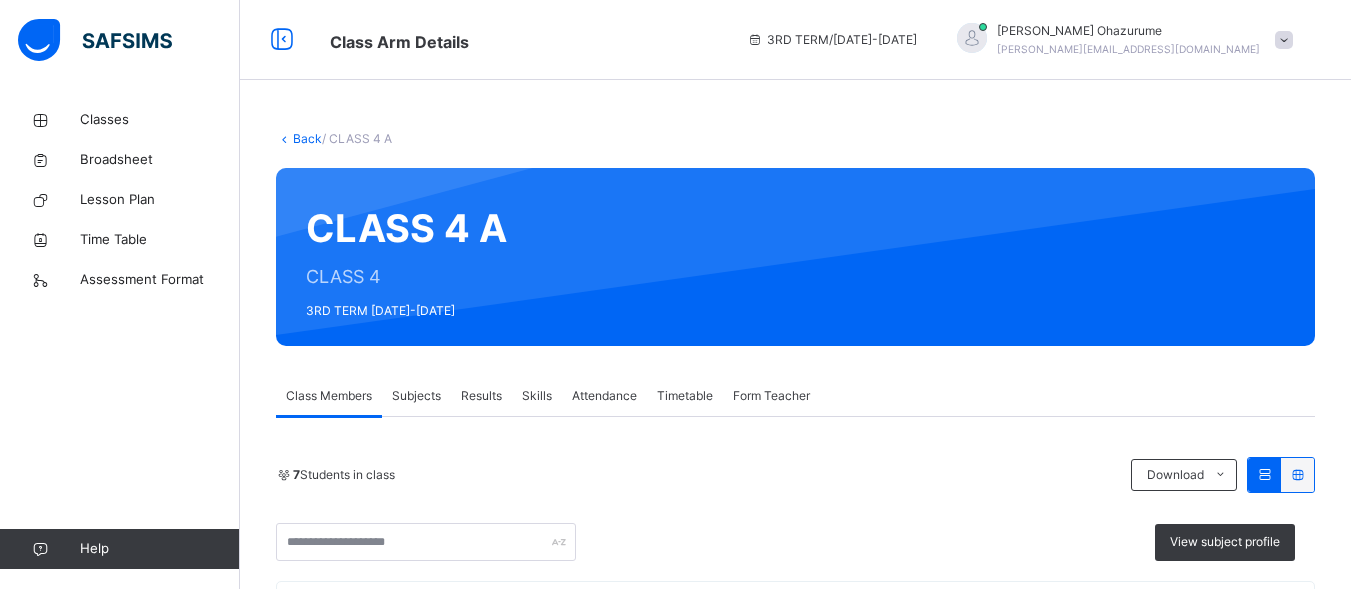click on "Results" at bounding box center [481, 396] 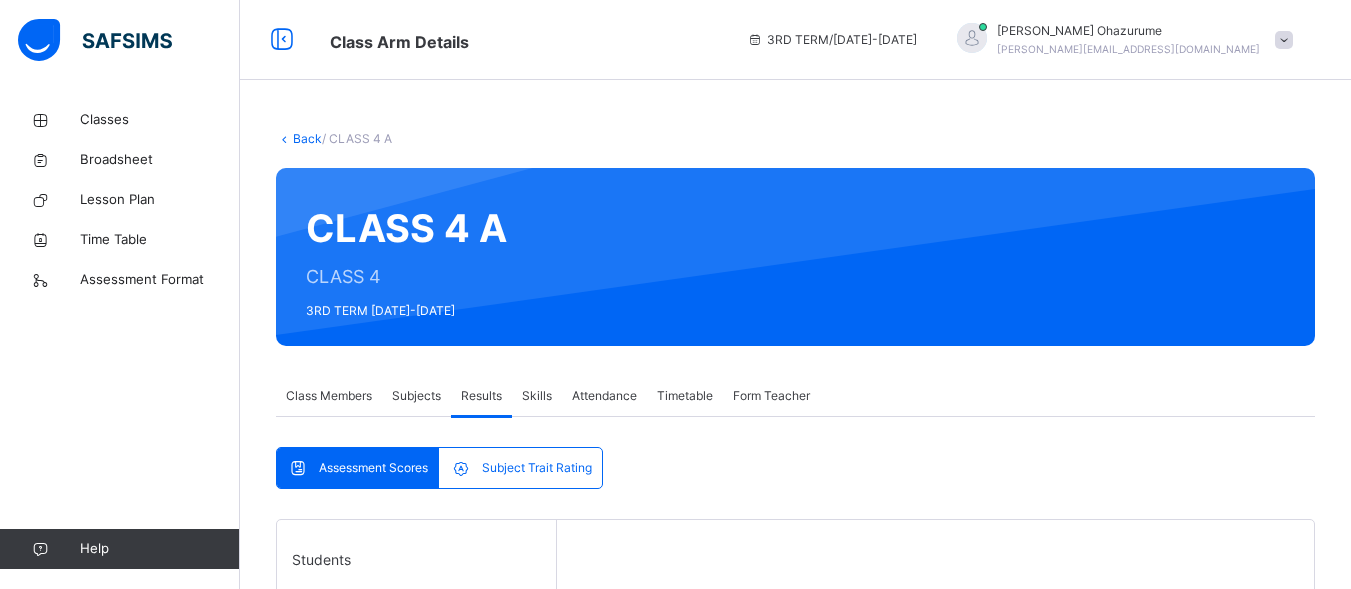 click on "Assessment Scores Subject Trait Rating Assessment Scores Subject Trait Rating Students ADEMIDE  [PERSON_NAME]/21/127 EBEN  AGHOGHO BH/21/115 [PERSON_NAME] BH/24/ 227 JOLAOLUWA  DADA BH/23/207 [PERSON_NAME] BH/19/080 [PERSON_NAME] BH/21/137 OLUWADARASIMI  [PERSON_NAME]/21/113 Select a Student Select a student from the list to the left to view records Students ADEMIDE  [PERSON_NAME]/21/127 EBEN  AGHOGHO BH/21/115 [PERSON_NAME] BH/24/ 227 JOLAOLUWA  DADA BH/23/207 [PERSON_NAME] BH/19/080 [PERSON_NAME] BH/21/137 OLUWADARASIMI  [PERSON_NAME]/21/113 Select a Student Select a student from the list to the left to view records" at bounding box center [795, 783] 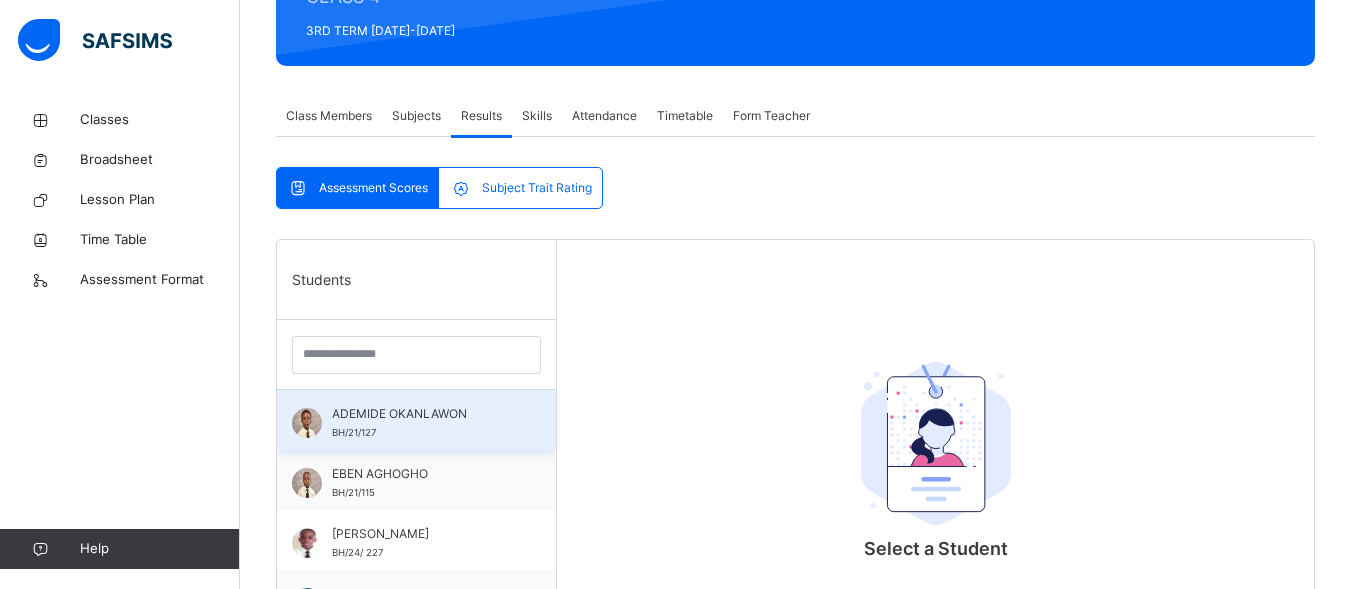 click on "ADEMIDE  OKANLAWON" at bounding box center [421, 414] 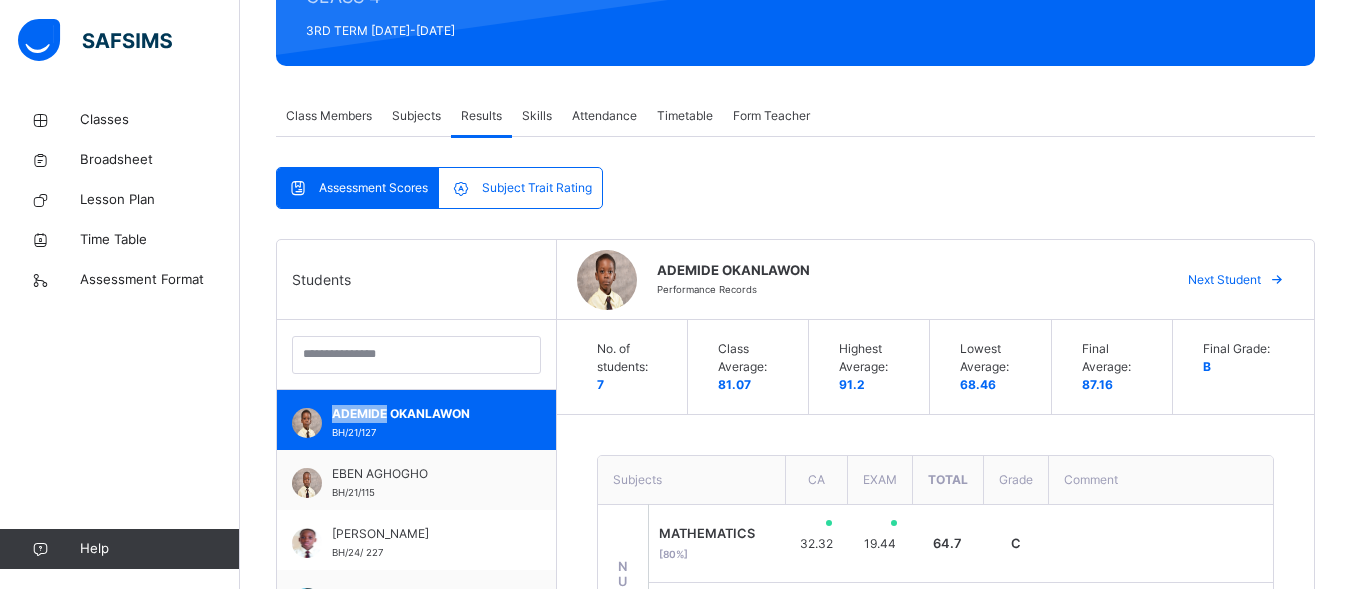click on "No. of students:   7   Class Average:   81.07   Highest Average:   91.2   Lowest Average:   68.46   Final Average:   87.16   Final Grade:   B Subjects CA EXAM Total Grade Comment   NUMERACY   MATHEMATICS   [ 80 %] 32.32 19.44 64.7 C QUANTITATIVE REASONING   [ 20 %] 10.00 9.50 97.5 A TOTAL 42.32 28.94 84.2 B Good READING 38 35 73 B Ademide shows strong performance in Reading. Continue to practice regularly to maintain high scores. Work on exam strategies to maximize potential. ART 96.67 96.67 A SOCIAL STUDIES 41 47 88 B Ademide shows good progress in Social Studies. Aim for consistency in CA tests. Focus on completing all assessments and strive for improvement in future exams. GRAMMAR 31.25 42.5 73.75 B Ademide shows good understanding of grammar. Strong exam performance. Focus on improving consistency in CA tests, particularly in the later assessments. SCIENCE 45 50 95 A Ademide shows outstanding performance in Science. Excellent exam score. Maintain consistency in CA tests for overall improvement. FRENCH B" at bounding box center [935, 1152] 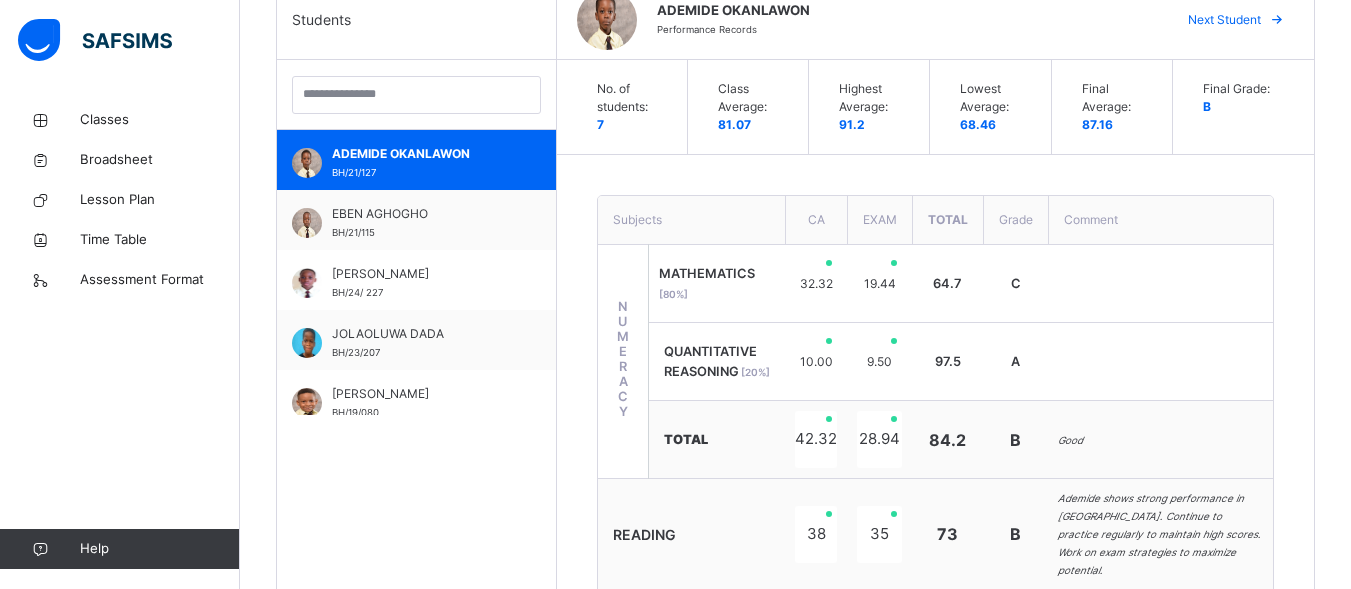 scroll, scrollTop: 500, scrollLeft: 0, axis: vertical 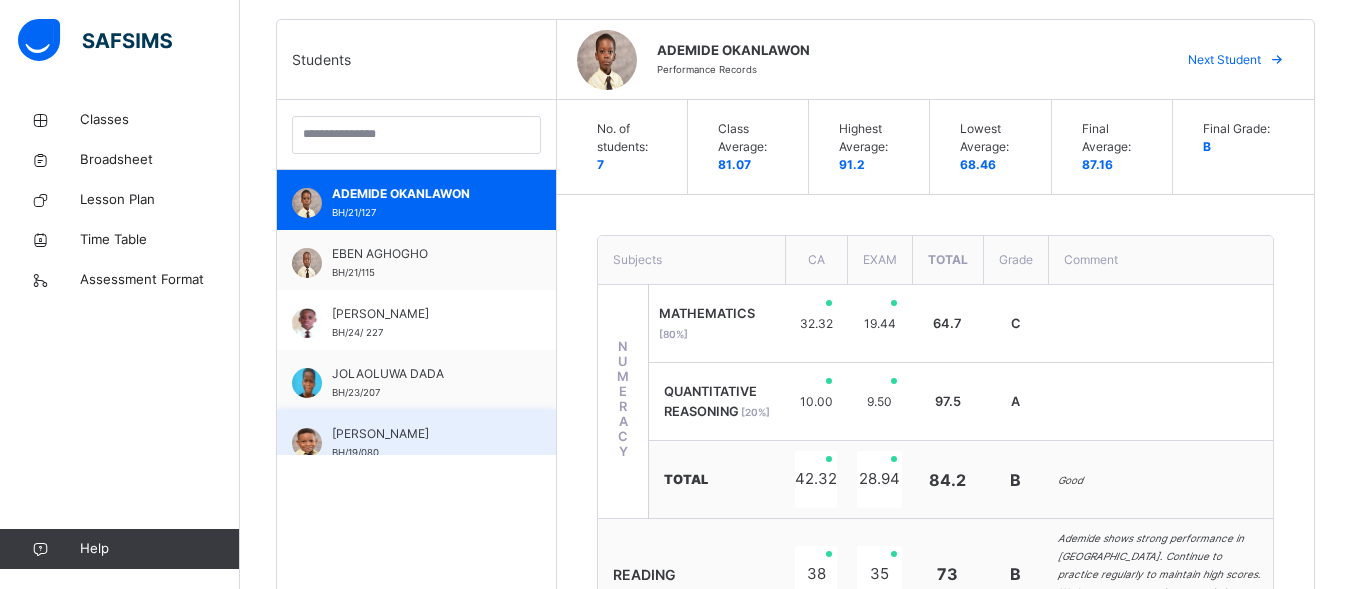 click on "[PERSON_NAME]" at bounding box center (421, 434) 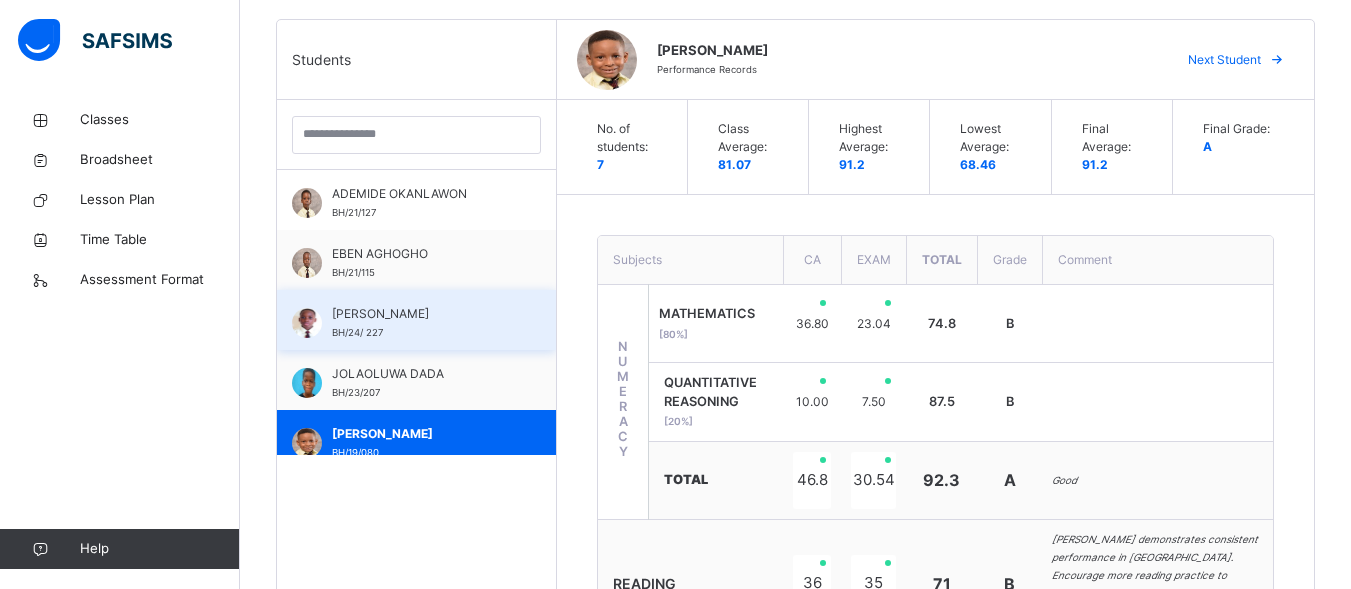 click on "[PERSON_NAME]" at bounding box center (421, 314) 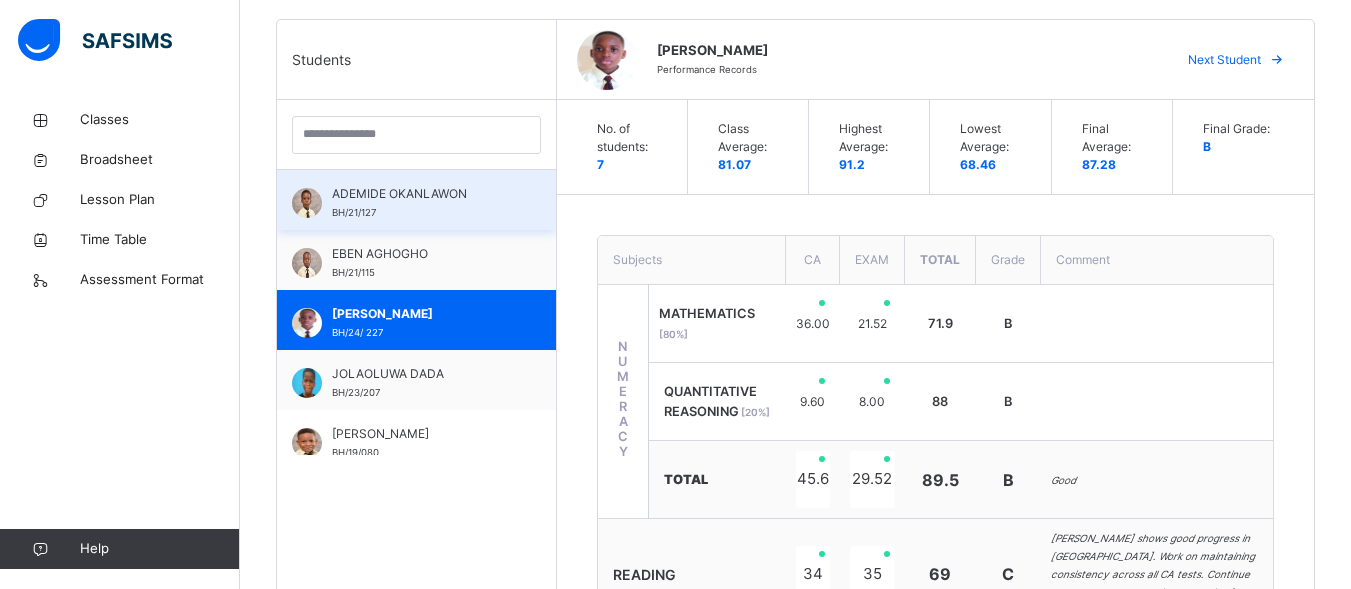 click on "ADEMIDE  [PERSON_NAME]/21/127" at bounding box center (421, 203) 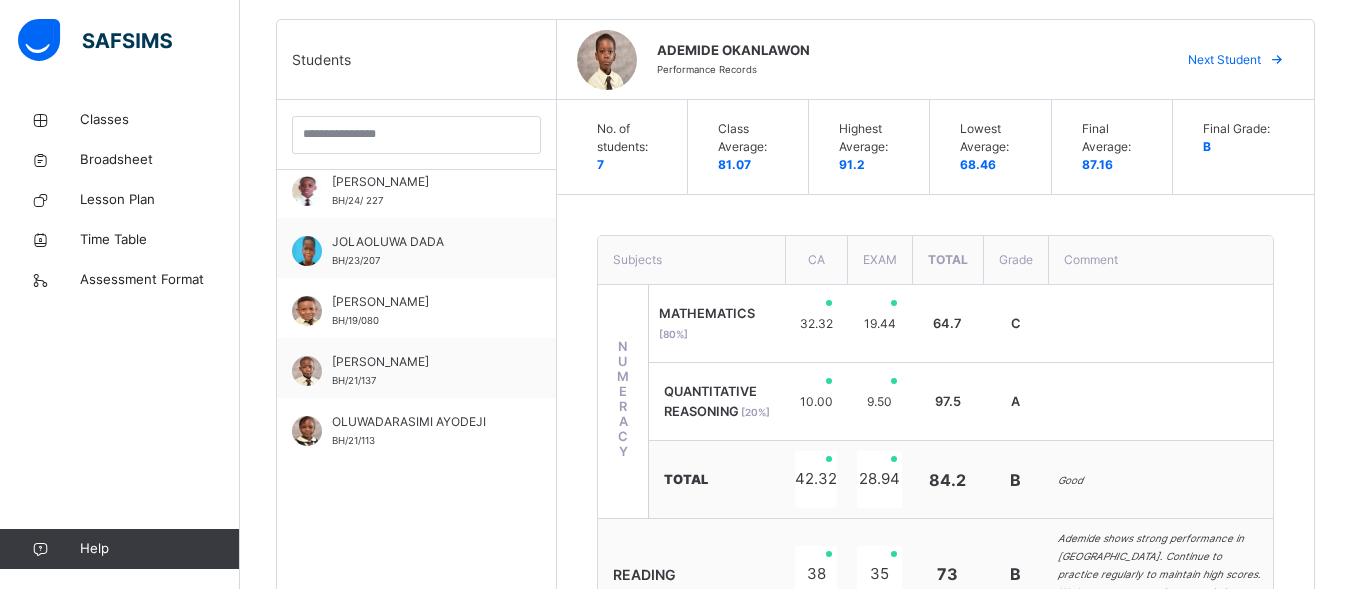 scroll, scrollTop: 135, scrollLeft: 0, axis: vertical 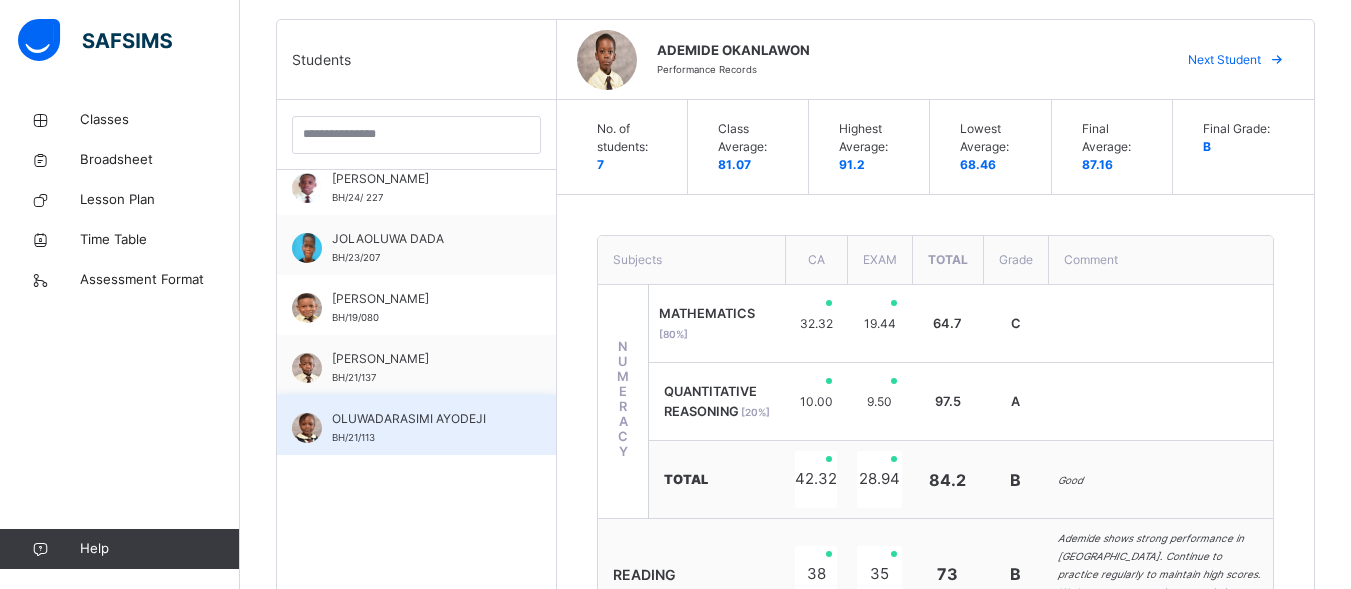 click on "OLUWADARASIMI  AYODEJI" at bounding box center [421, 419] 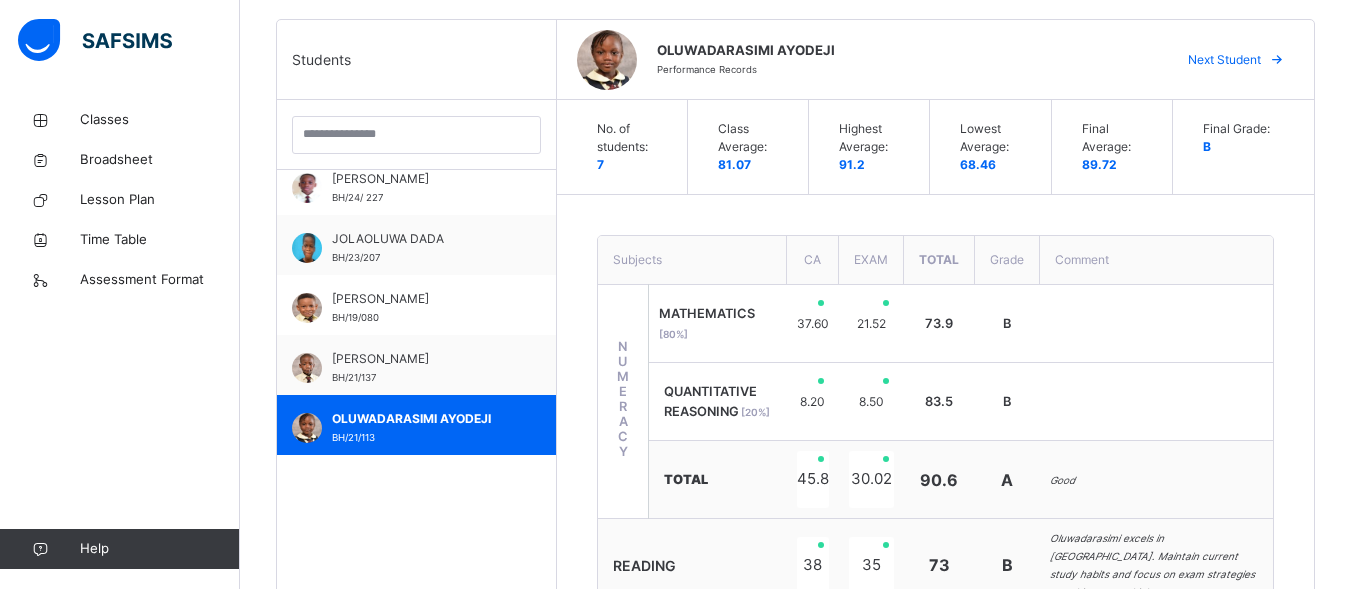click on "No. of students:   7   Class Average:   81.07   Highest Average:   91.2   Lowest Average:   68.46   Final Average:   89.72   Final Grade:   B Subjects CA EXAM Total Grade Comment   NUMERACY   MATHEMATICS   [ 80 %] 37.60 21.52 73.9 B QUANTITATIVE REASONING   [ 20 %] 8.20 8.50 83.5 B TOTAL 45.8 30.02 90.6 A Good READING 38 35 73 B Oluwadarasimi excels in [GEOGRAPHIC_DATA]. Maintain current study habits and focus on exam strategies to achieve even higher scores. ART 90 90 A SOCIAL STUDIES 41 47 88 B Oluwadarasimi excels in Social Studies with impressive CA test scores. Maintain this high standard and complete all assessments for a comprehensive evaluation of your abilities. GRAMMAR 43 42.5 85.5 B Oluwadarasimi demonstrates excellent grammar skills. Consistent high performance across all assessments. Keep up the outstanding work and continue to challenge yourself. SCIENCE 43 49 92 A FRENCH 44 38 82 B HANDWRITING 86 86 B SOCIAL & WORK SKILLS 48 47 95 A Class teacher's comment Character Count:   0 / 640   Generate" at bounding box center (935, 932) 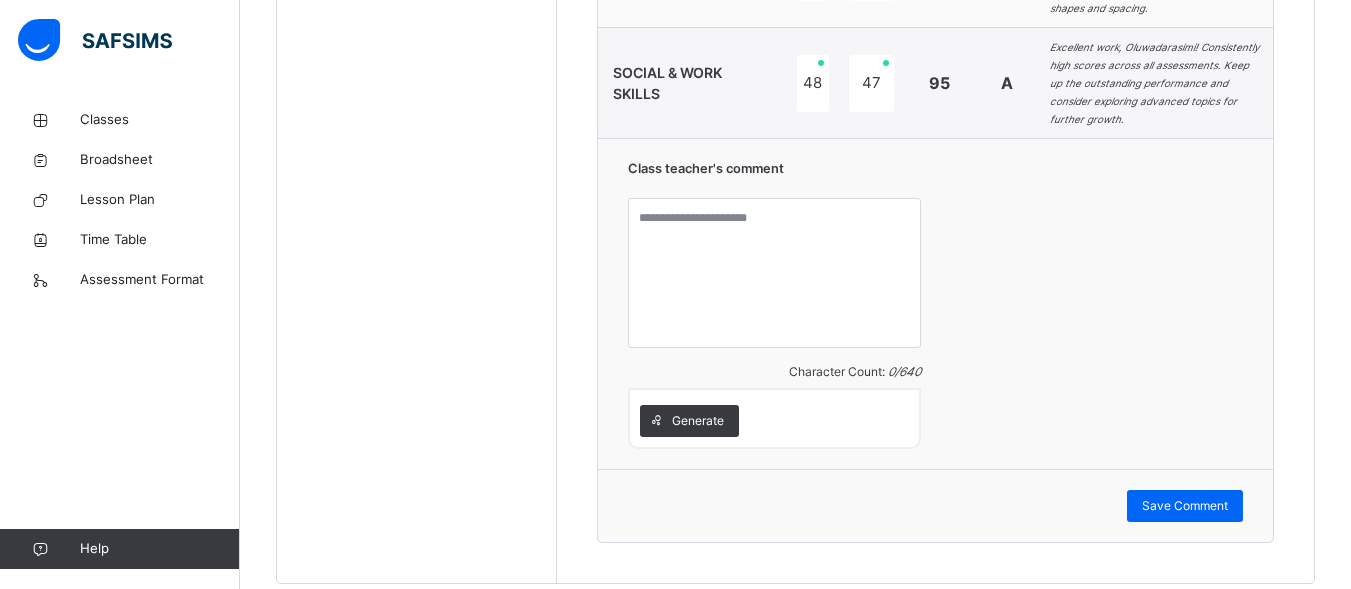 scroll, scrollTop: 1685, scrollLeft: 0, axis: vertical 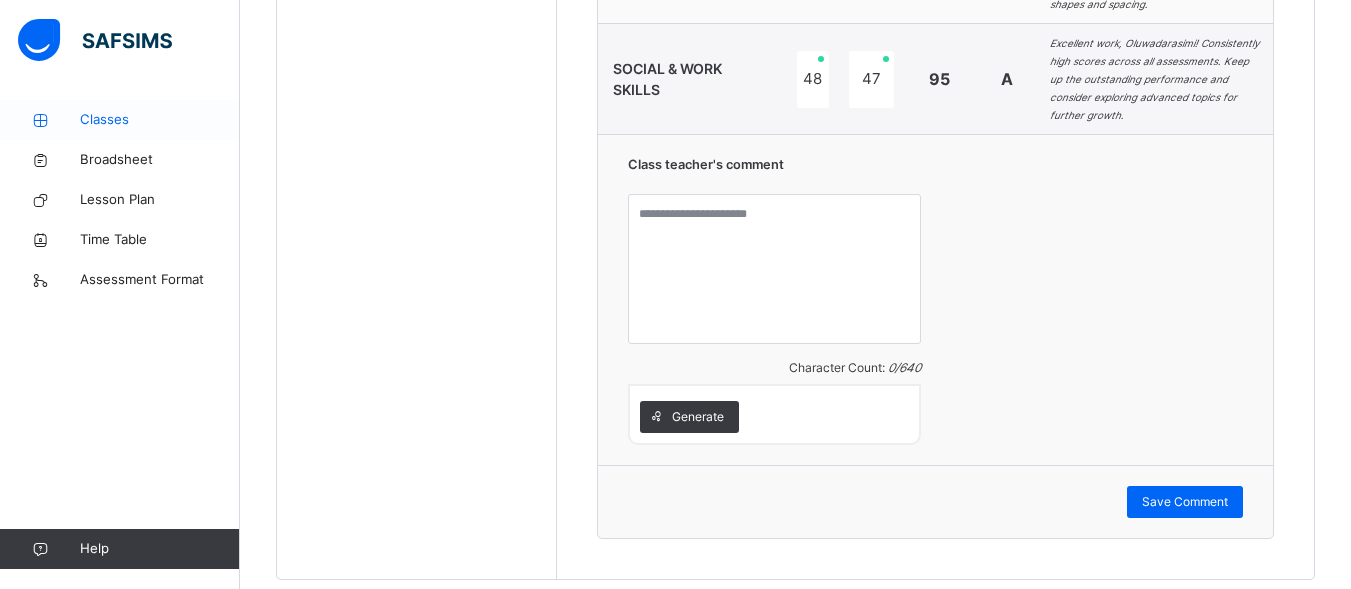 click on "Classes" at bounding box center (160, 120) 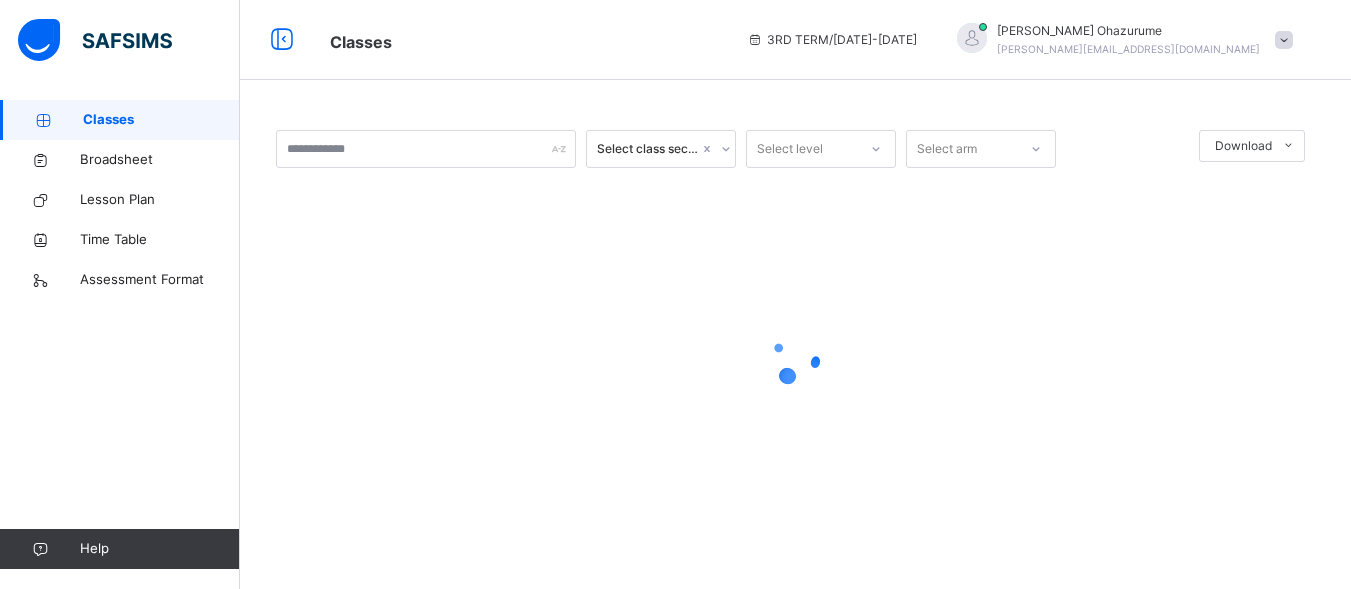 scroll, scrollTop: 0, scrollLeft: 0, axis: both 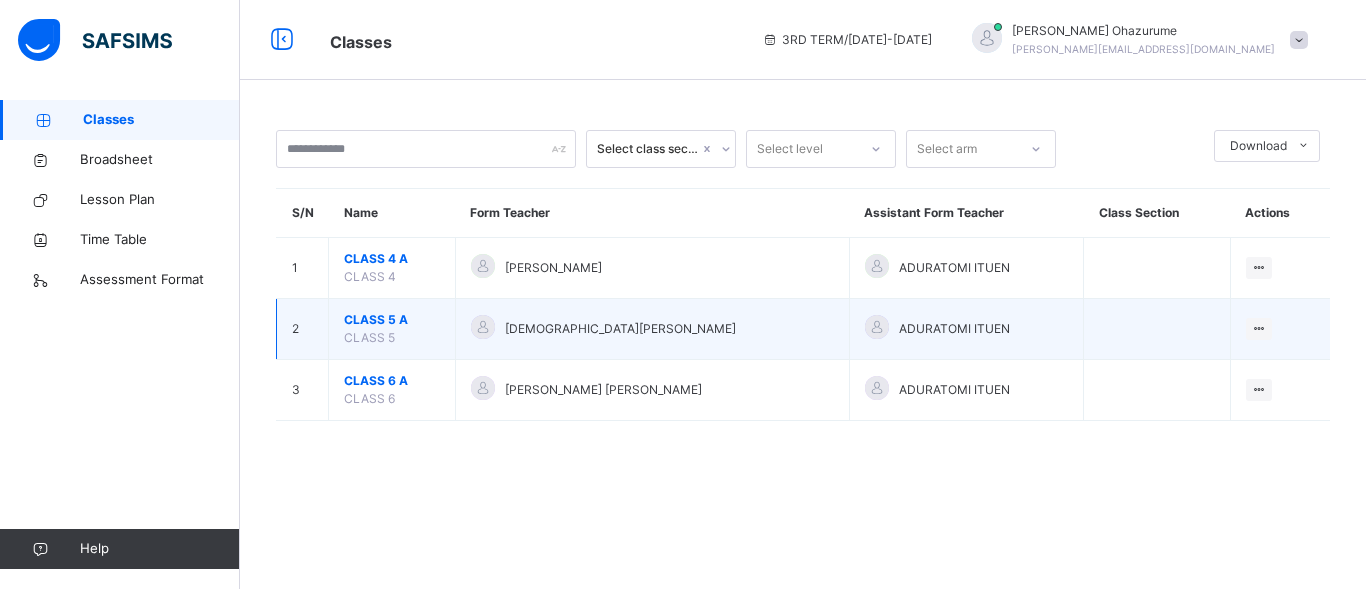click on "CLASS 5   A" at bounding box center (392, 320) 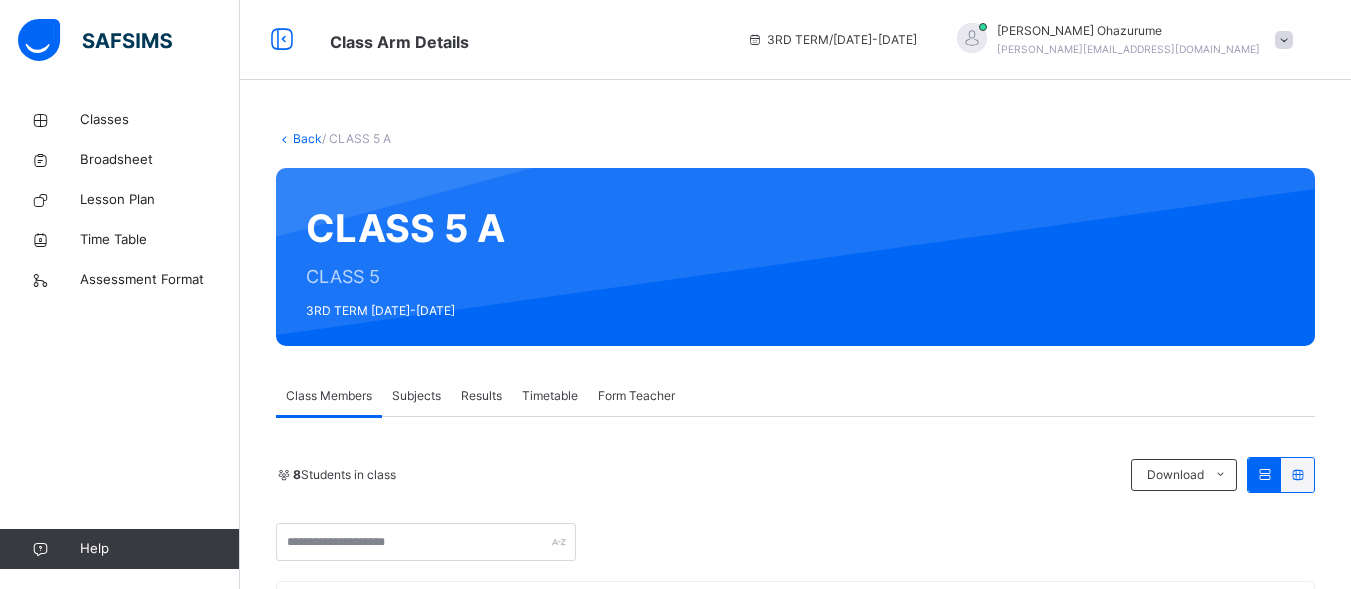 click on "Subjects" at bounding box center [416, 396] 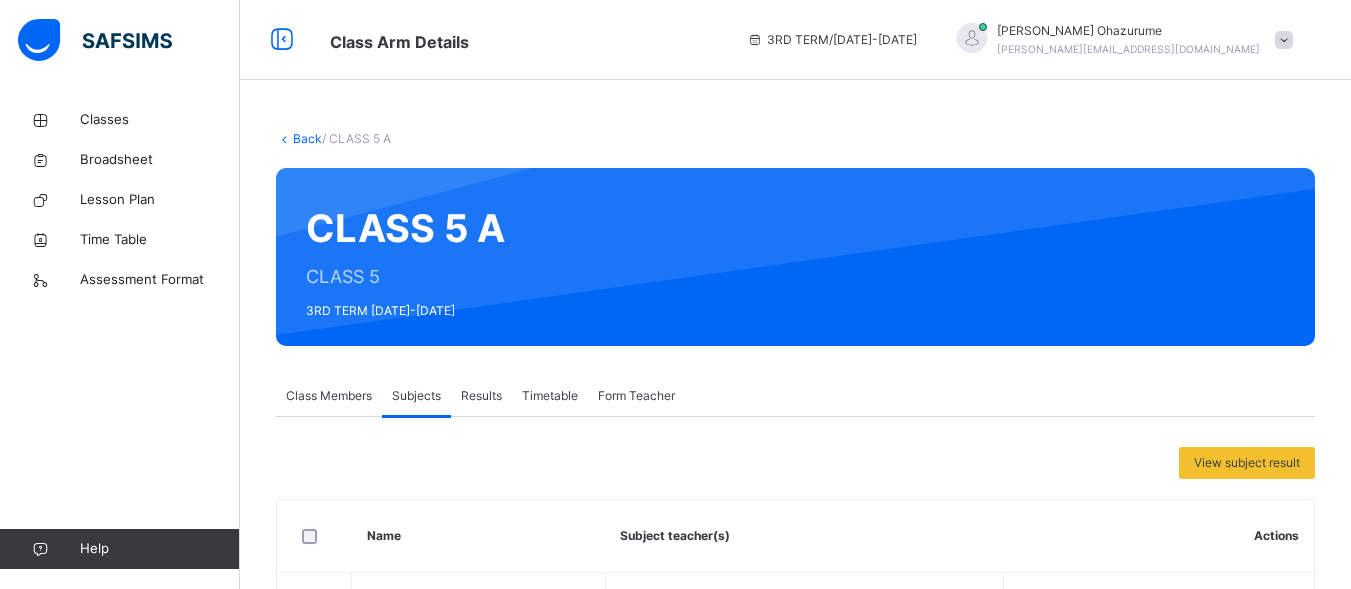 click on "Results" at bounding box center (481, 396) 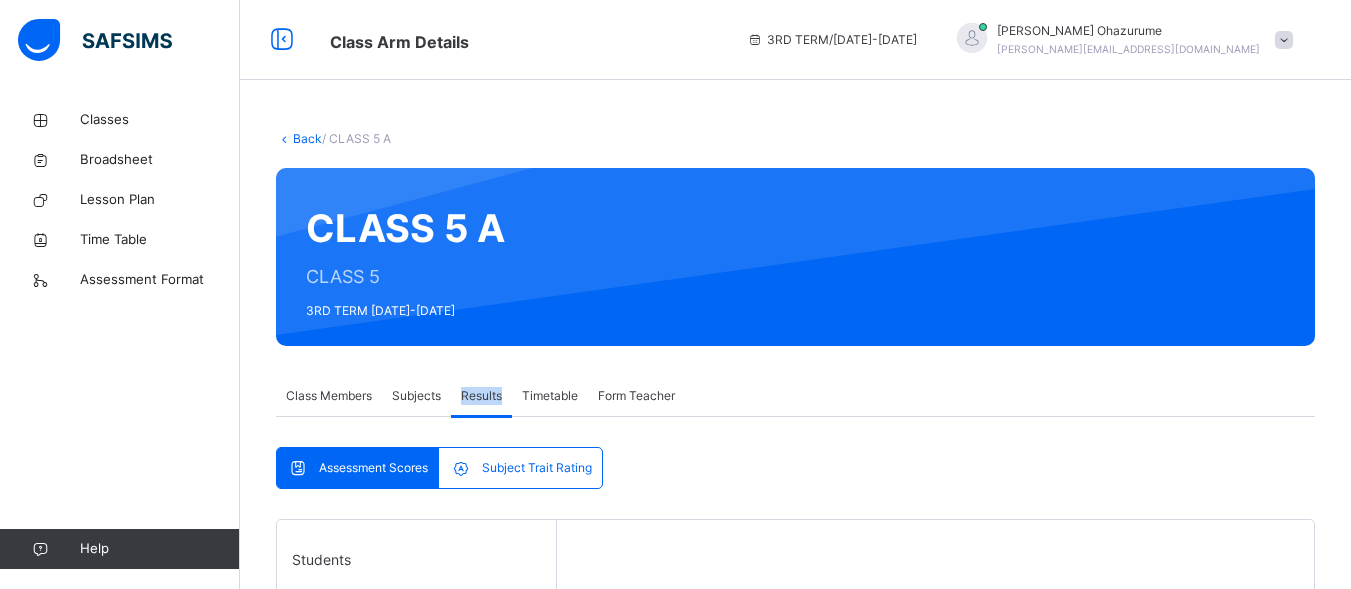 click on "Results" at bounding box center [481, 396] 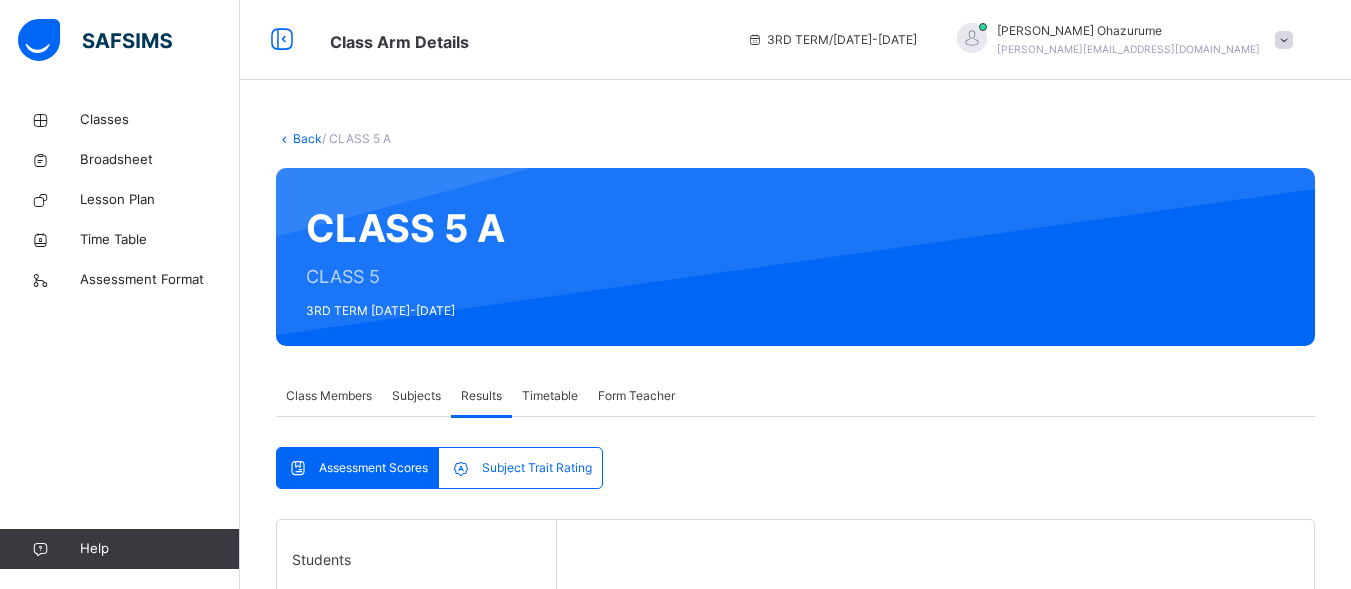 click on "Assessment Scores Subject Trait Rating Assessment Scores Subject Trait Rating Students [PERSON_NAME] BH/20/099 [PERSON_NAME] BH/23/196 EPHRAIM  AGHOGHO BH/21/116 OLUWALOLASHE  [PERSON_NAME]/20/098 OREOLUWAKIITAN   PEACEMAKER-[PERSON_NAME]/22/177 OYINKANSOLA FAVOUR OSHIDEKO BH/22/161 REJOICE UFUMA OMAMIYEREN BH/21/121 [PERSON_NAME] BH/ 24/226 Select a Student Select a student from the list to the left to view records Students [PERSON_NAME] BH/20/099 [PERSON_NAME] BH/23/196 EPHRAIM  AGHOGHO BH/21/116 OLUWALOLASHE  [PERSON_NAME]/20/098 OREOLUWAKIITAN   PEACEMAKER-[PERSON_NAME]/22/177 OYINKANSOLA FAVOUR OSHIDEKO BH/22/161 REJOICE UFUMA OMAMIYEREN BH/21/121 [PERSON_NAME] BH/ 24/226 Select a Student Select a student from the list to the left to view records" at bounding box center [795, 783] 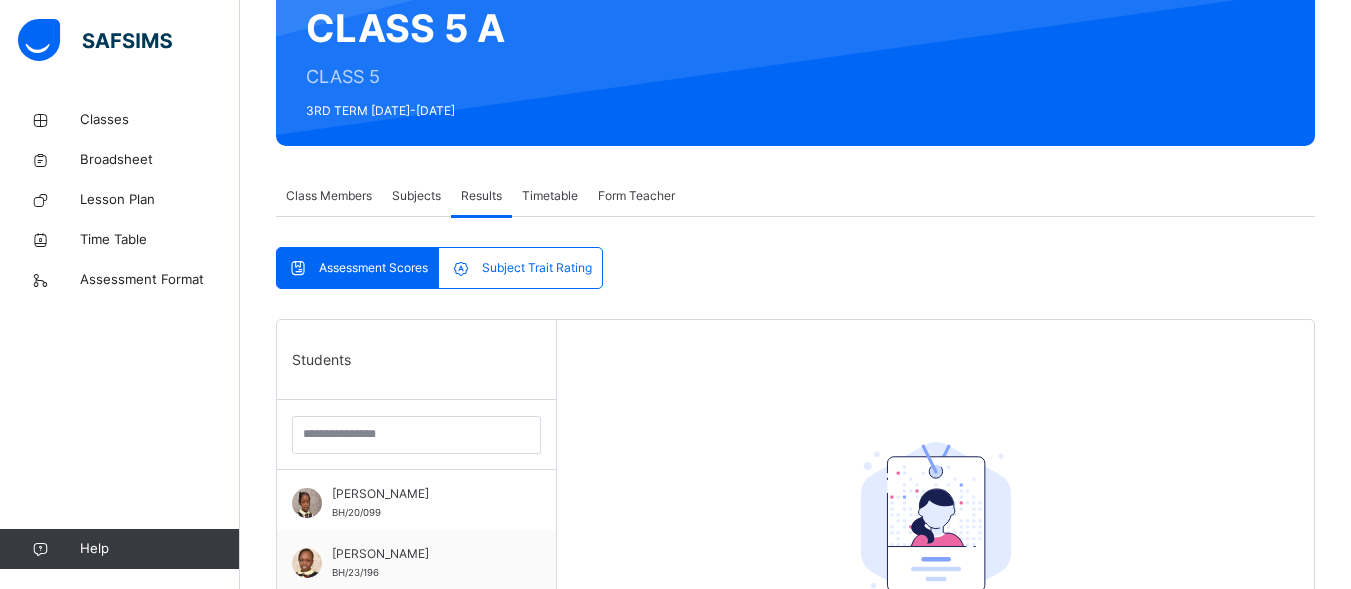 scroll, scrollTop: 240, scrollLeft: 0, axis: vertical 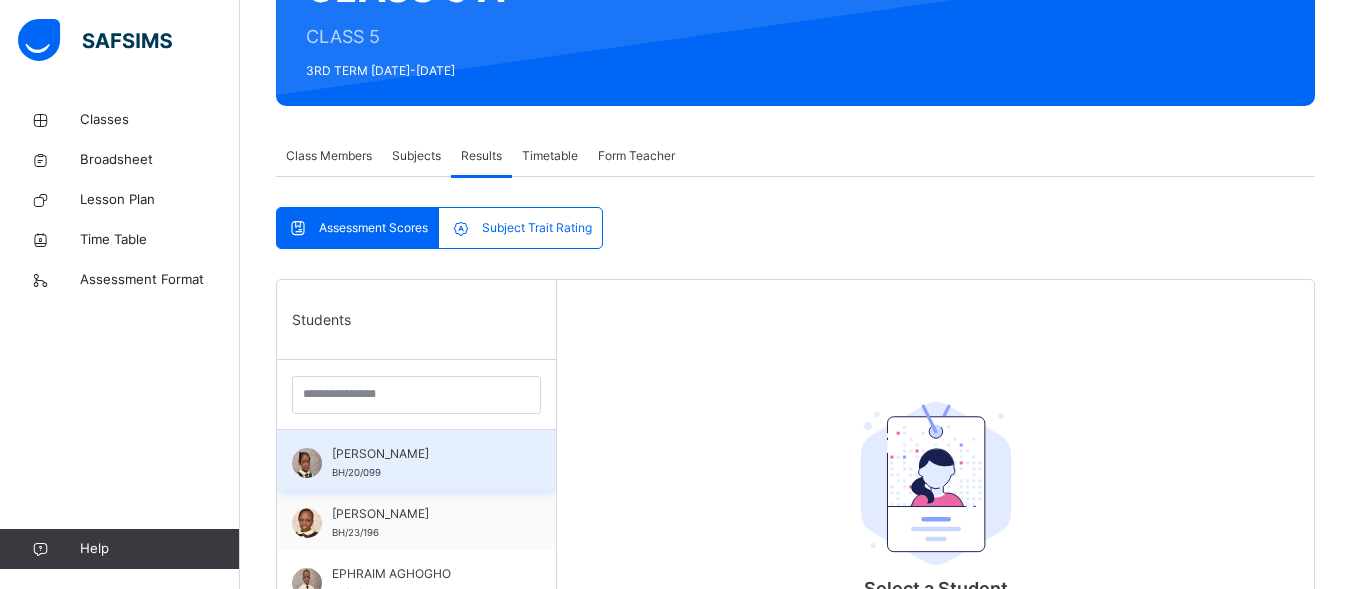 click on "[PERSON_NAME] BH/20/099" at bounding box center [421, 463] 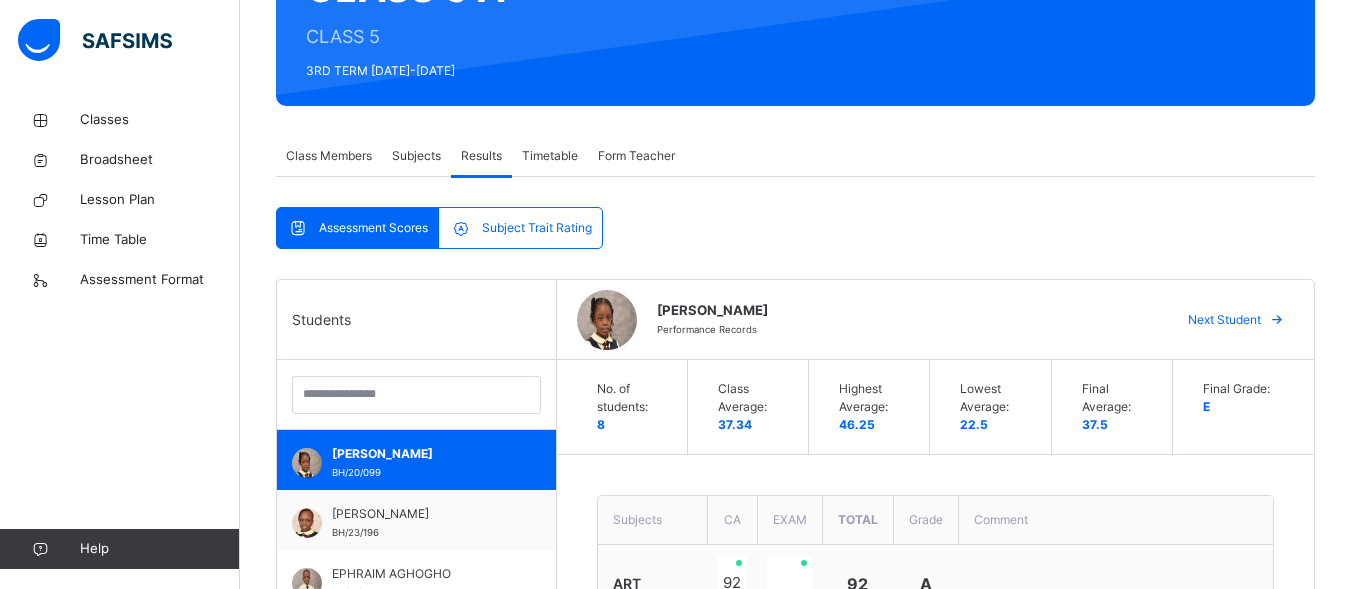 click on "Subjects" at bounding box center [416, 156] 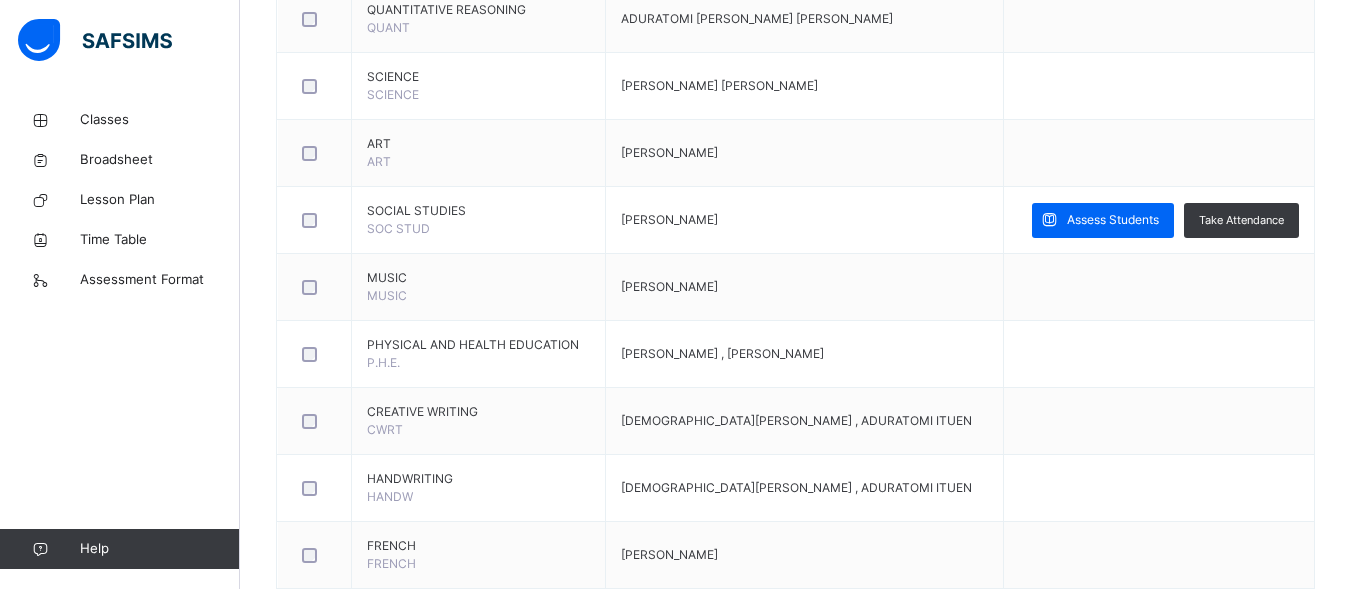 scroll, scrollTop: 1240, scrollLeft: 0, axis: vertical 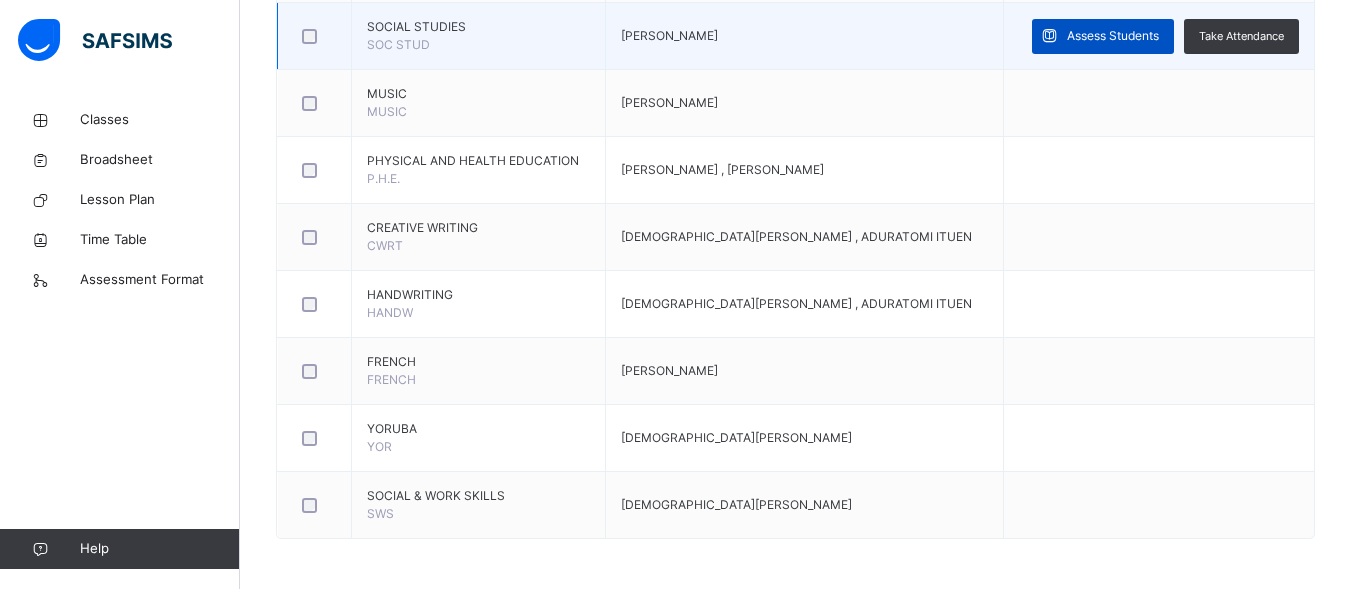 click on "Assess Students" at bounding box center (1113, 36) 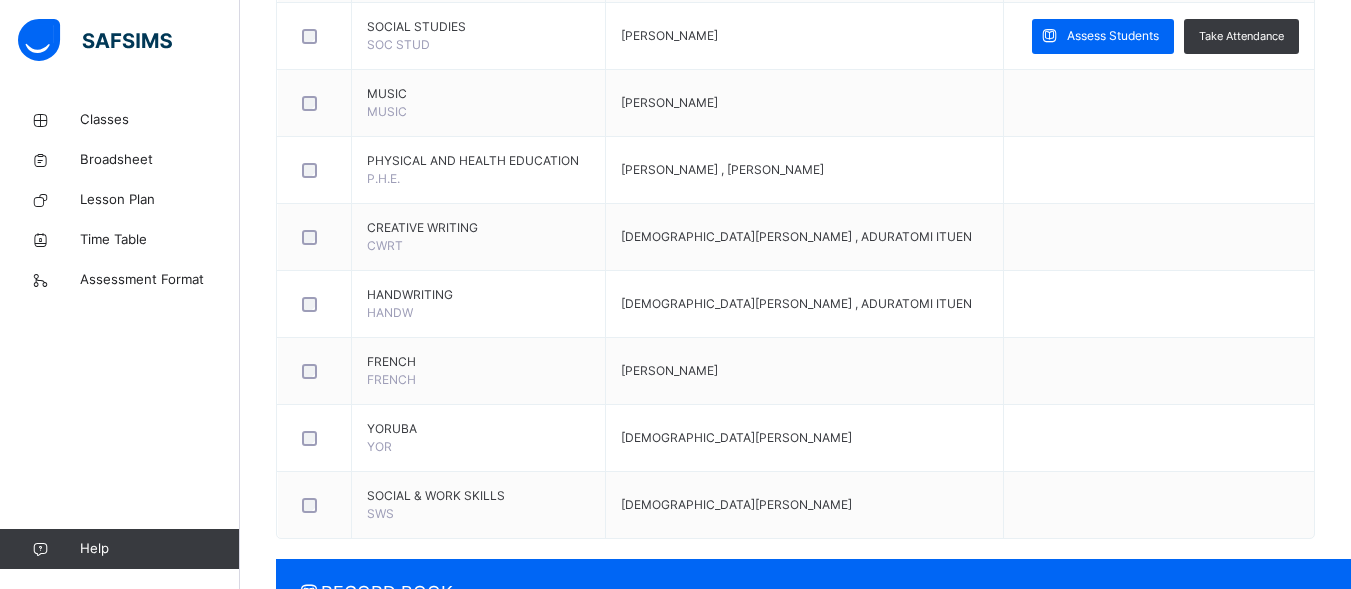 type on "*" 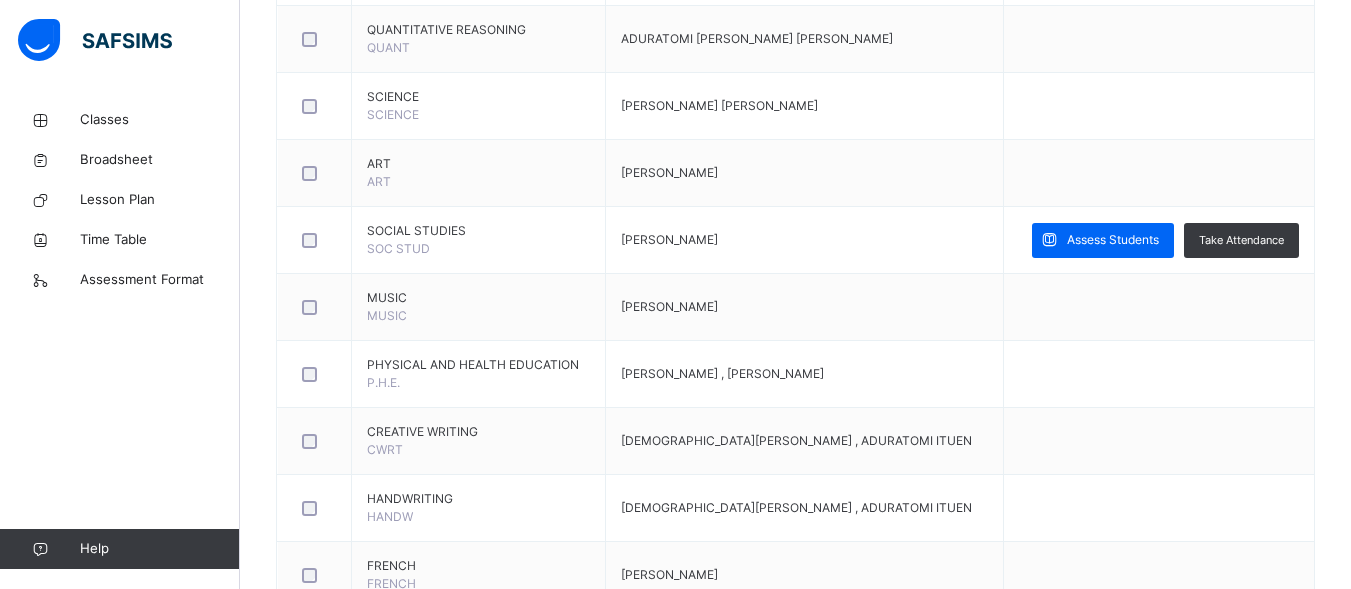 type on "*" 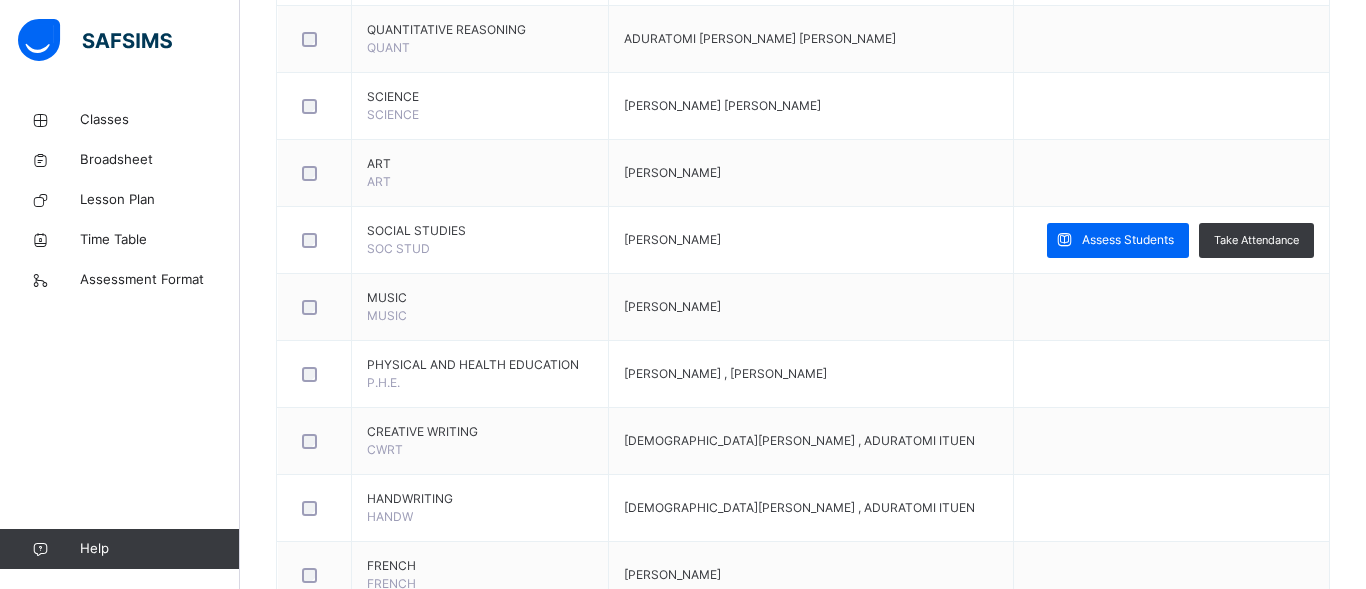 type on "**********" 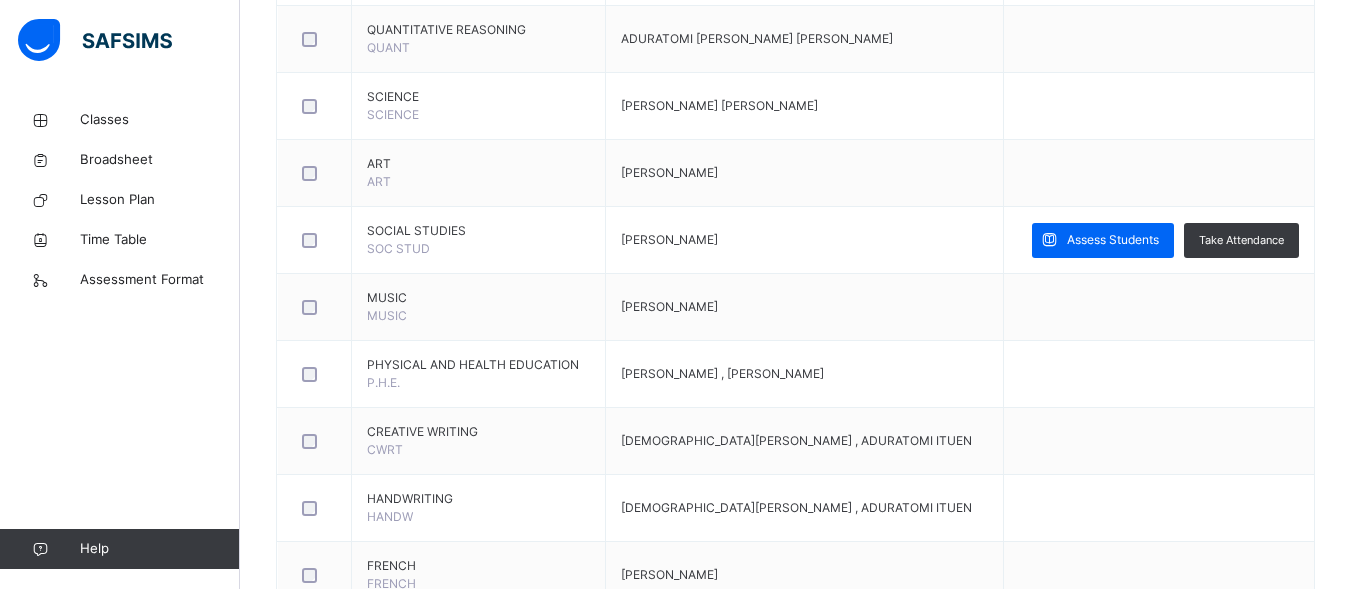 click on "**********" at bounding box center [1481, 1206] 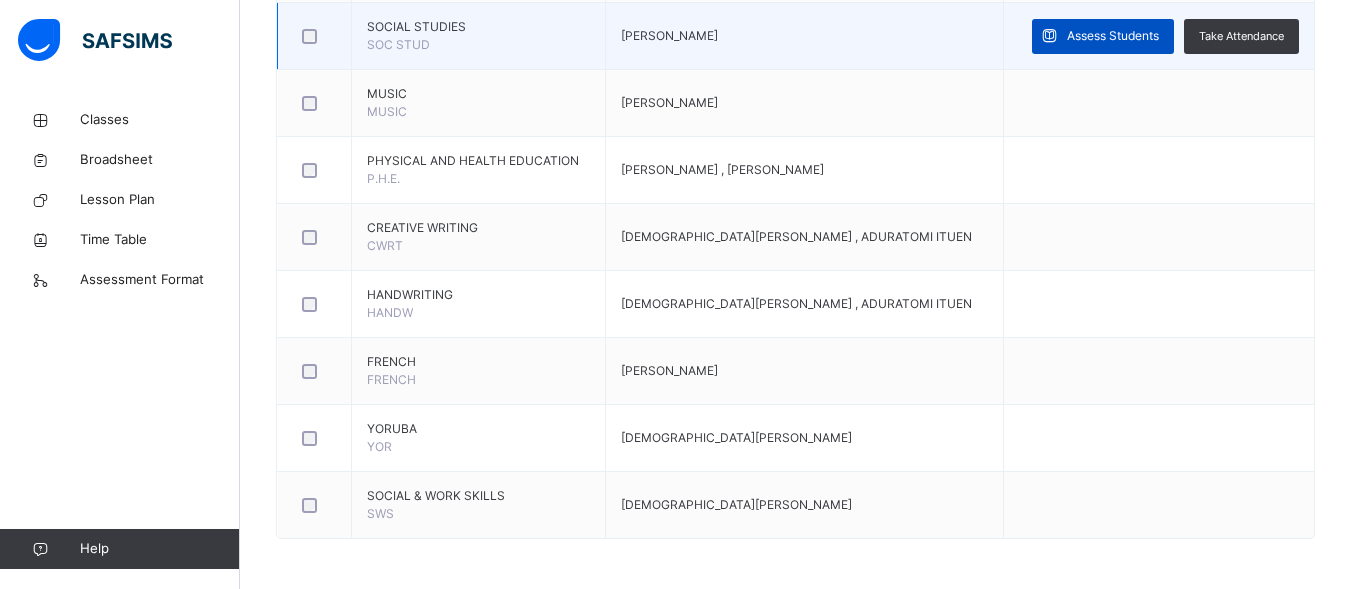 click on "Assess Students" at bounding box center (1113, 36) 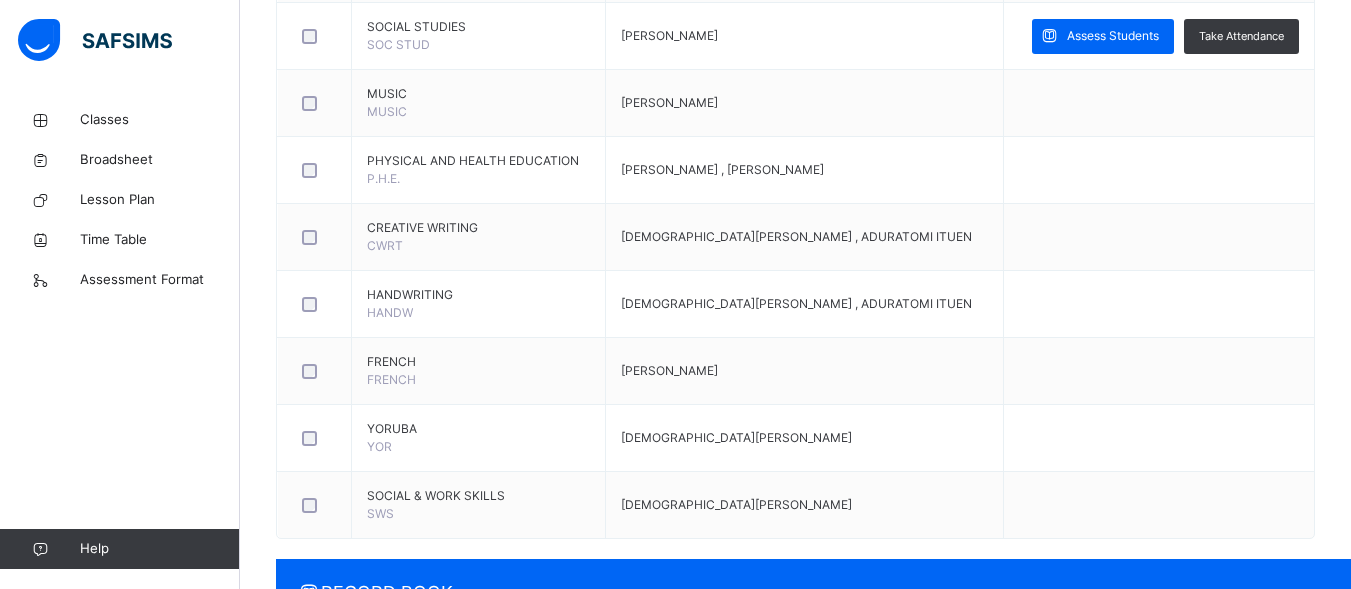 click on "Score Sheet" at bounding box center [373, 725] 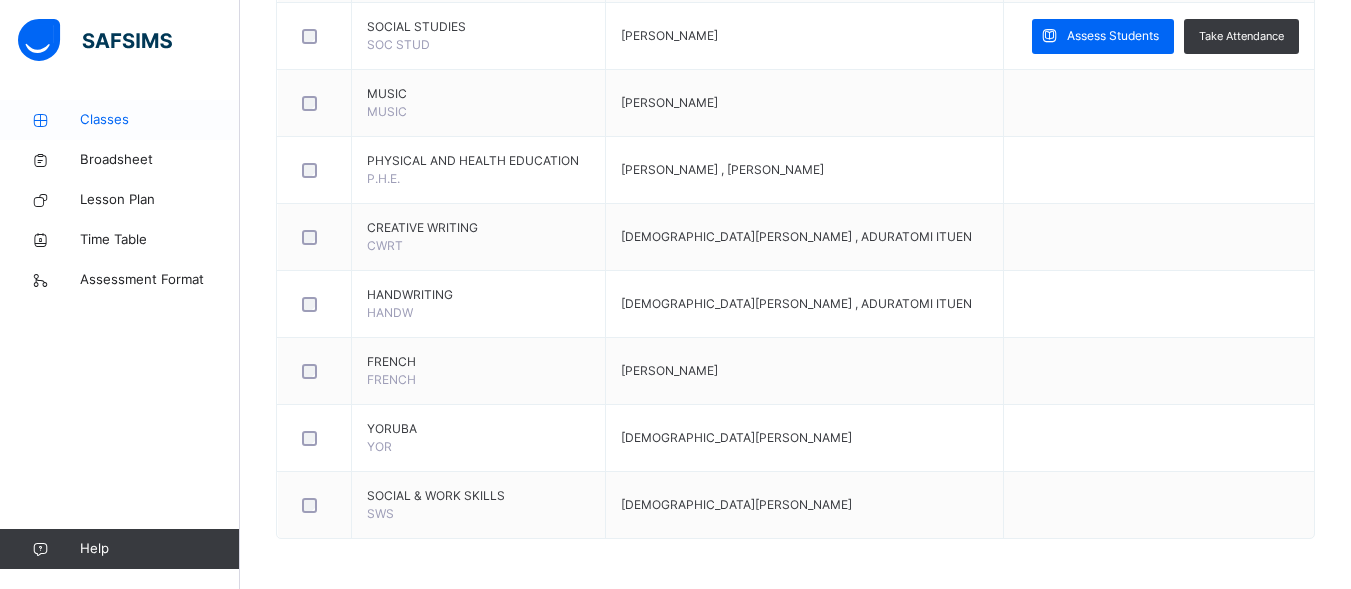 click on "Classes" at bounding box center (160, 120) 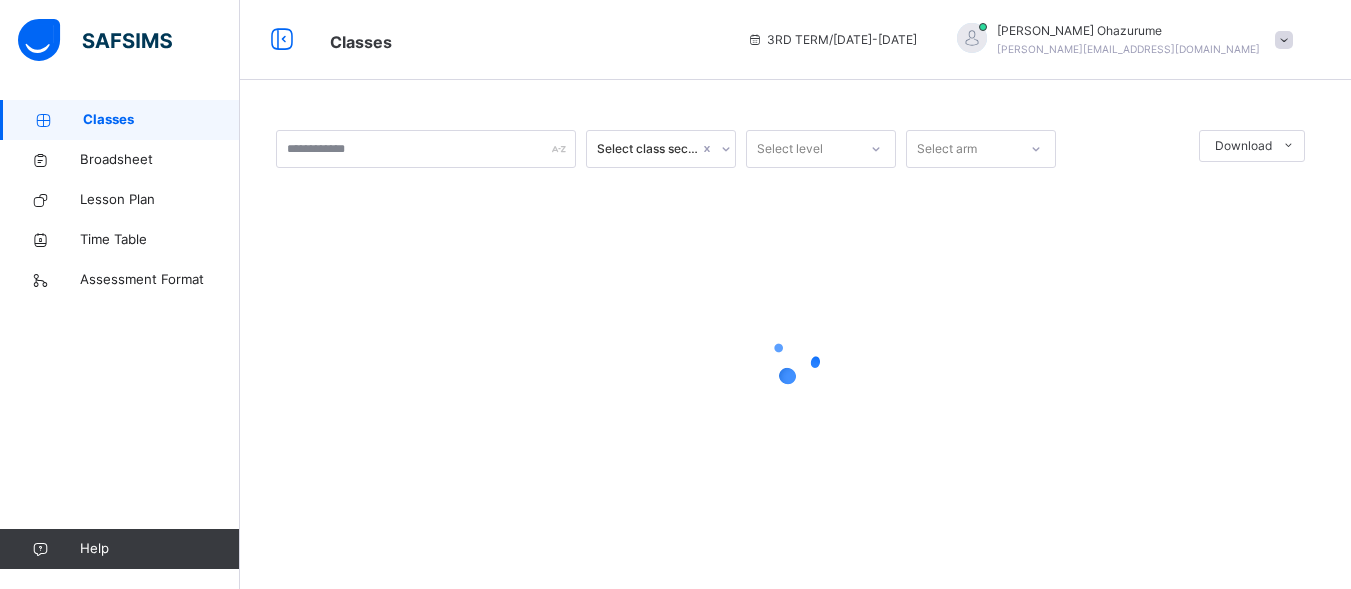 scroll, scrollTop: 0, scrollLeft: 0, axis: both 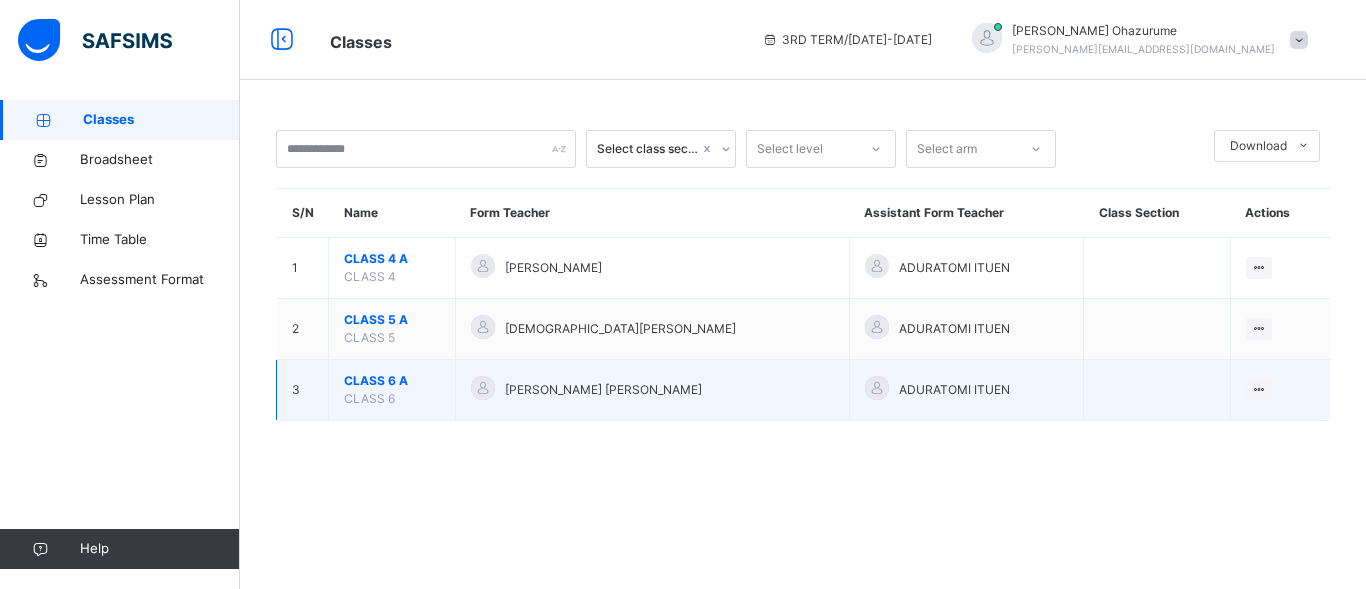 click on "CLASS 6   A   CLASS 6" at bounding box center [392, 390] 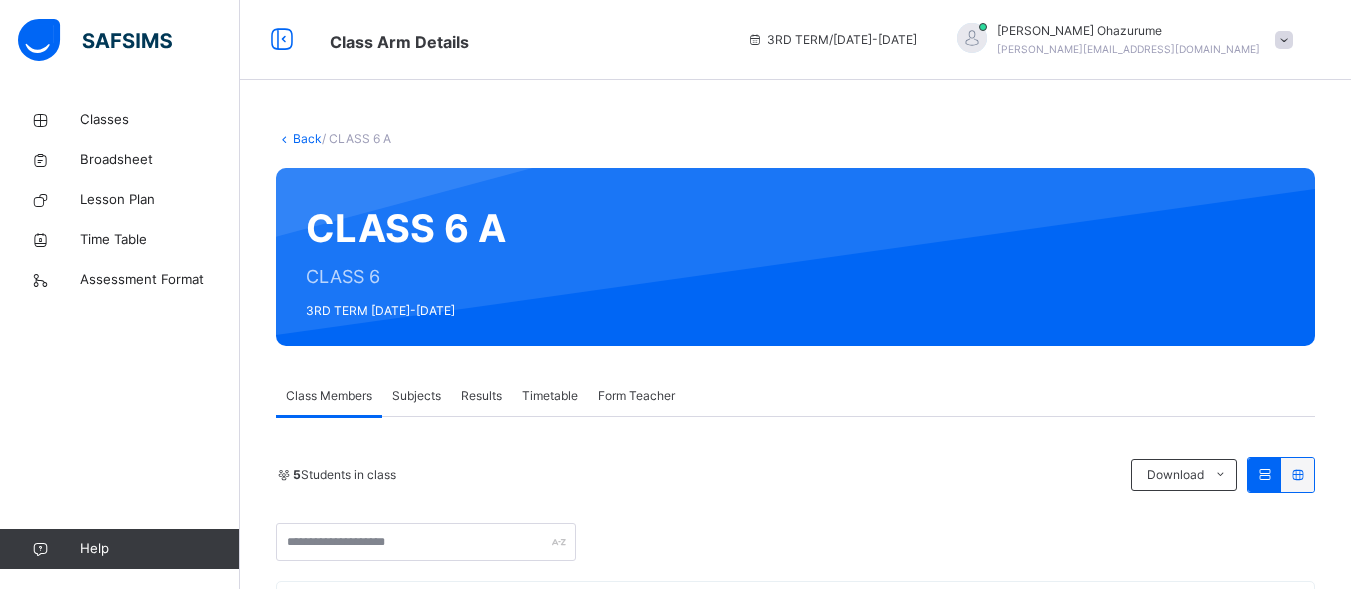 click on "Subjects" at bounding box center (416, 396) 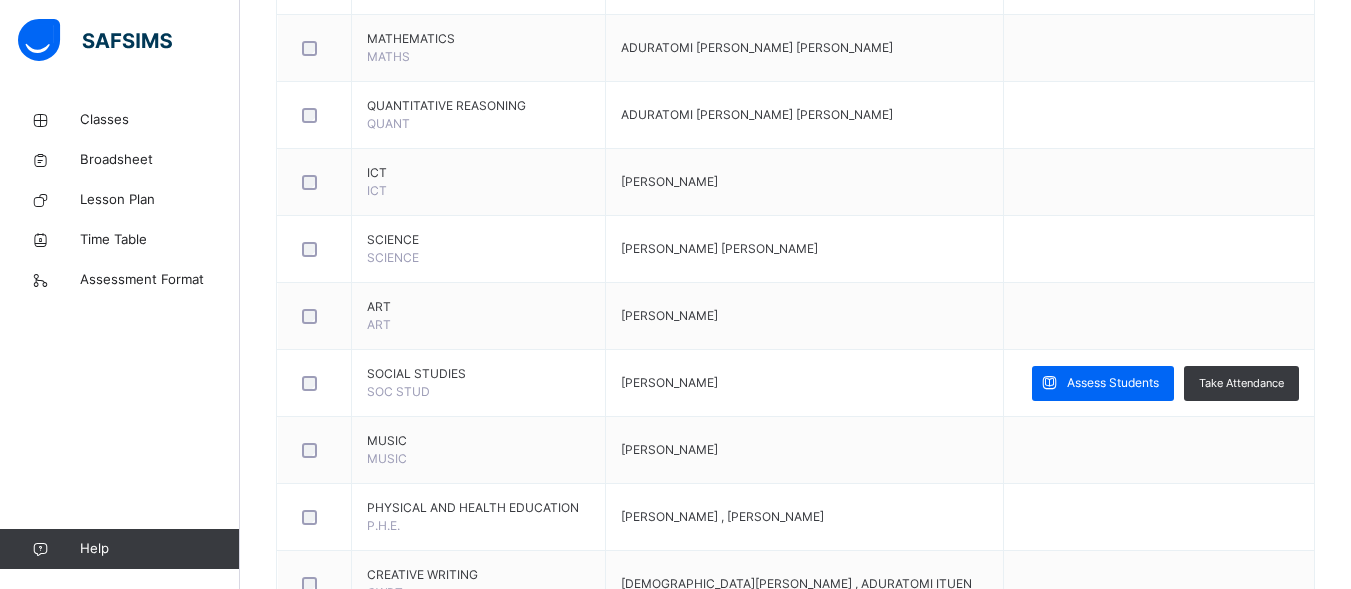 scroll, scrollTop: 987, scrollLeft: 0, axis: vertical 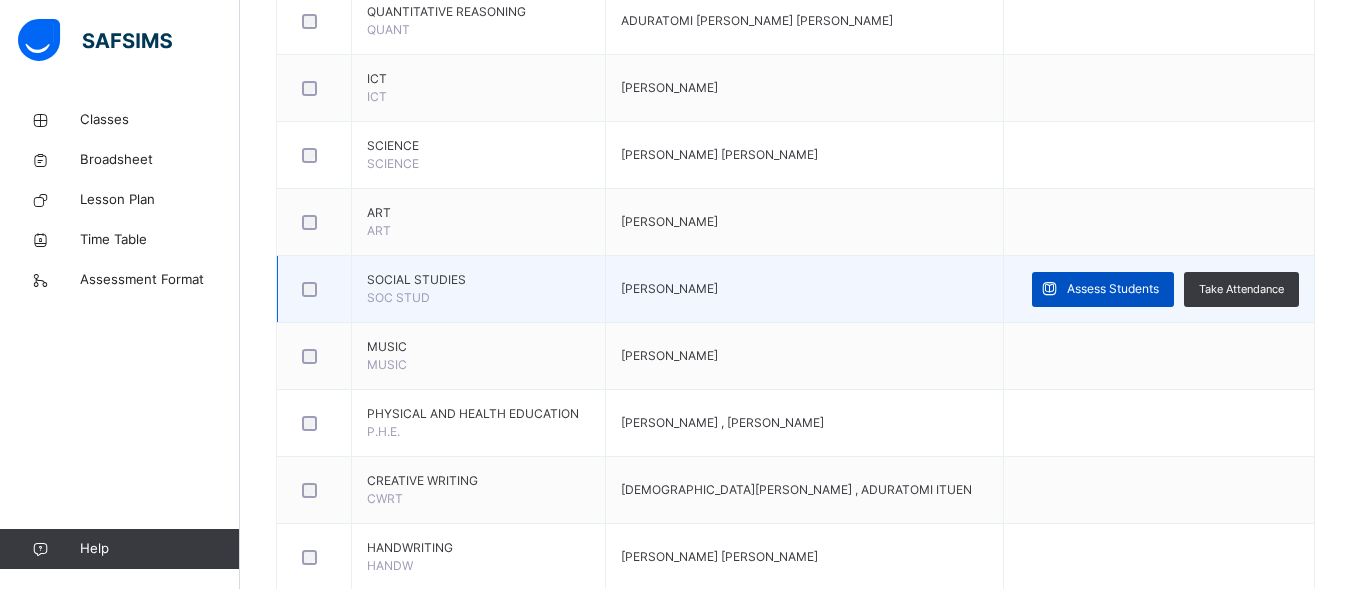 click on "Assess Students" at bounding box center (1113, 289) 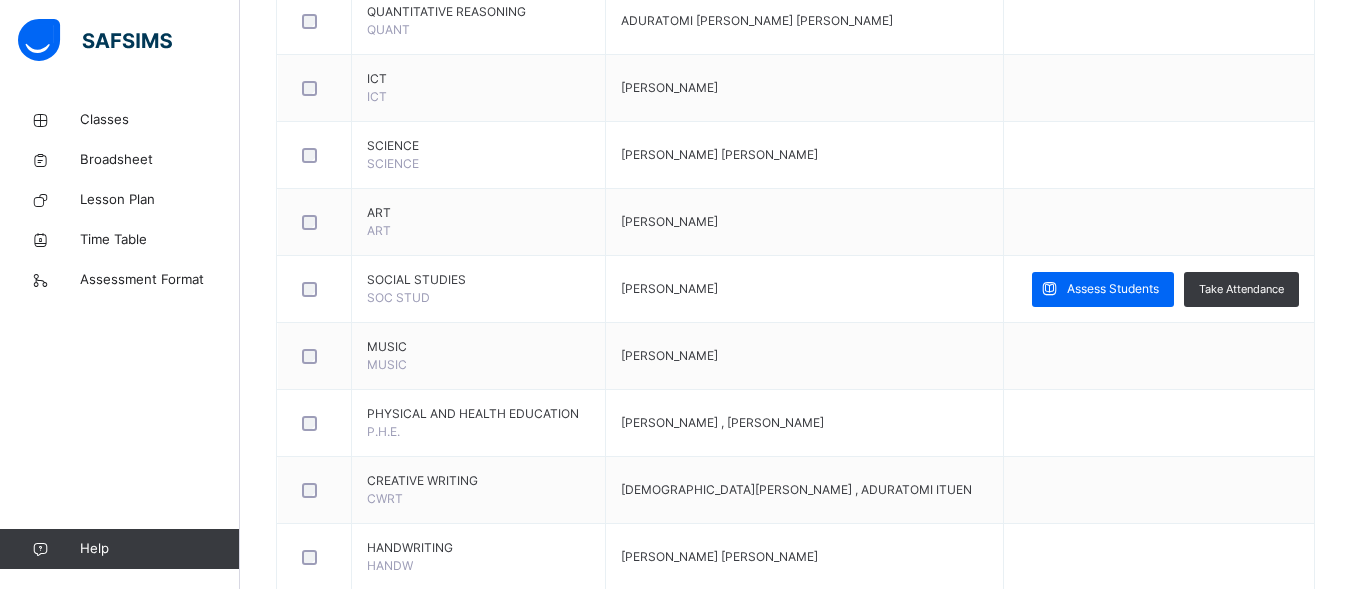 scroll, scrollTop: 221, scrollLeft: 0, axis: vertical 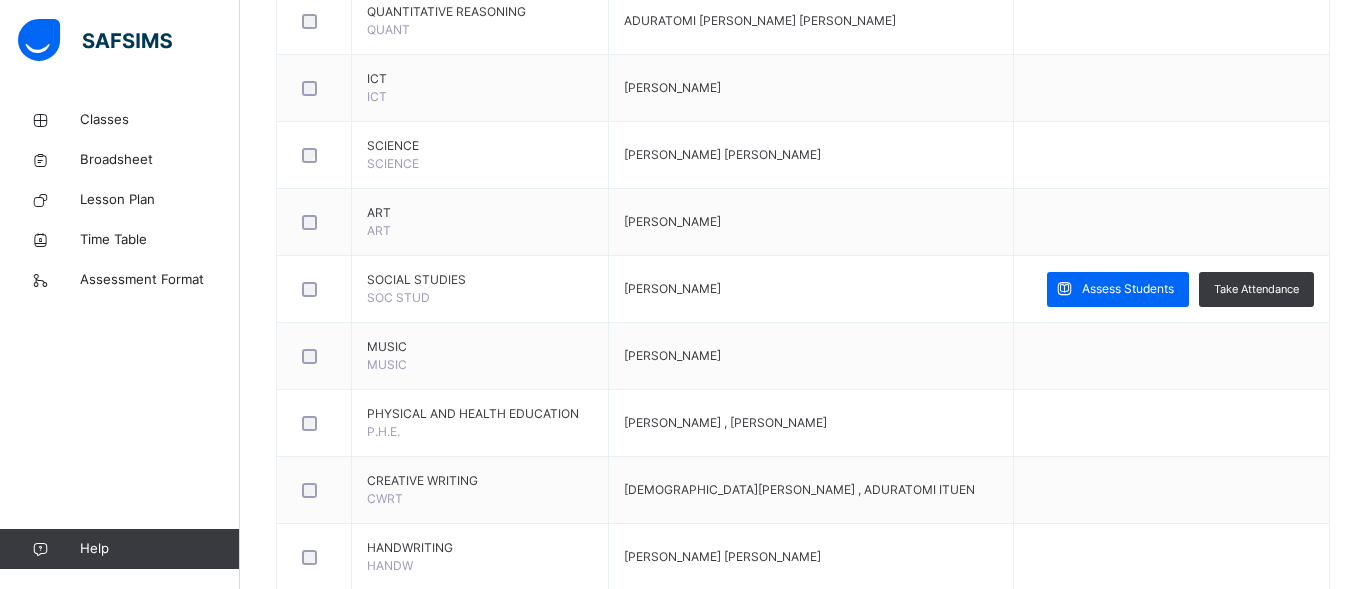 type on "**********" 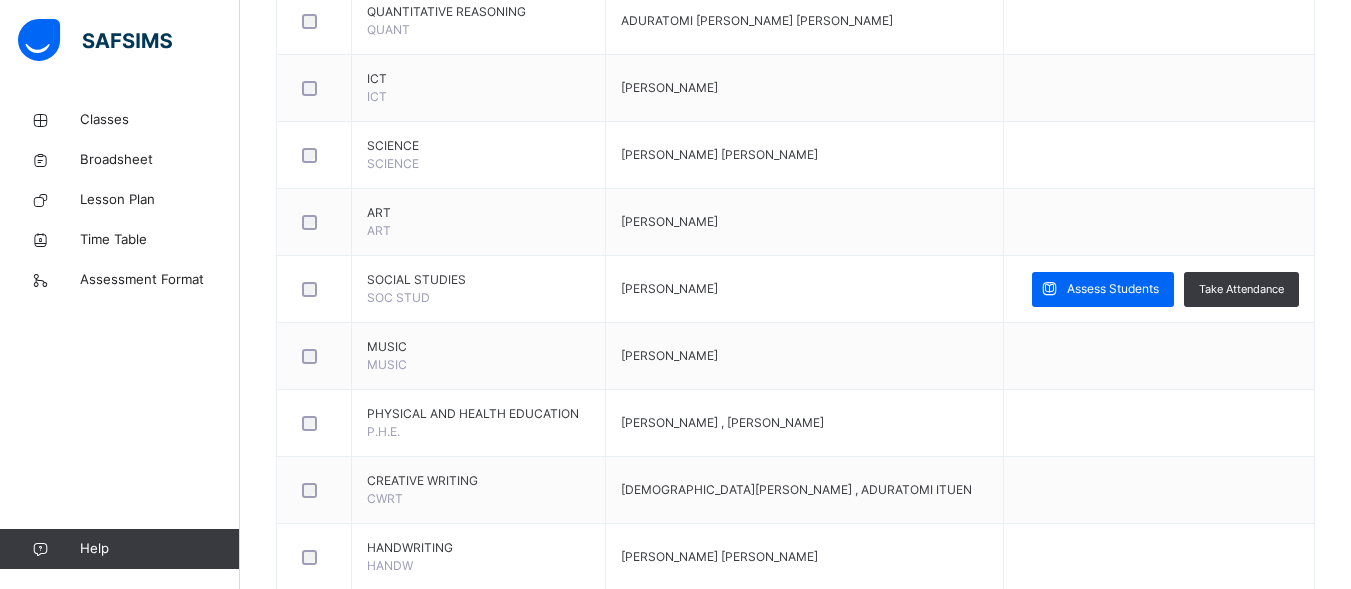 click on "Save Entries" at bounding box center (1536, 922) 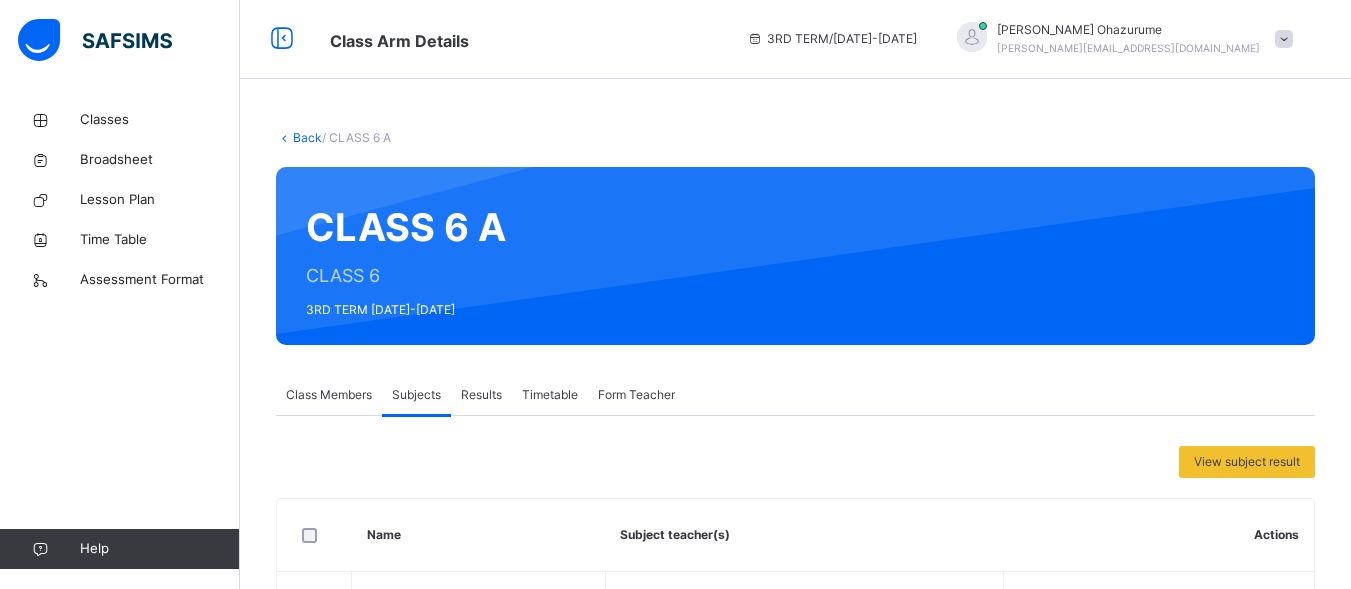 scroll, scrollTop: 0, scrollLeft: 0, axis: both 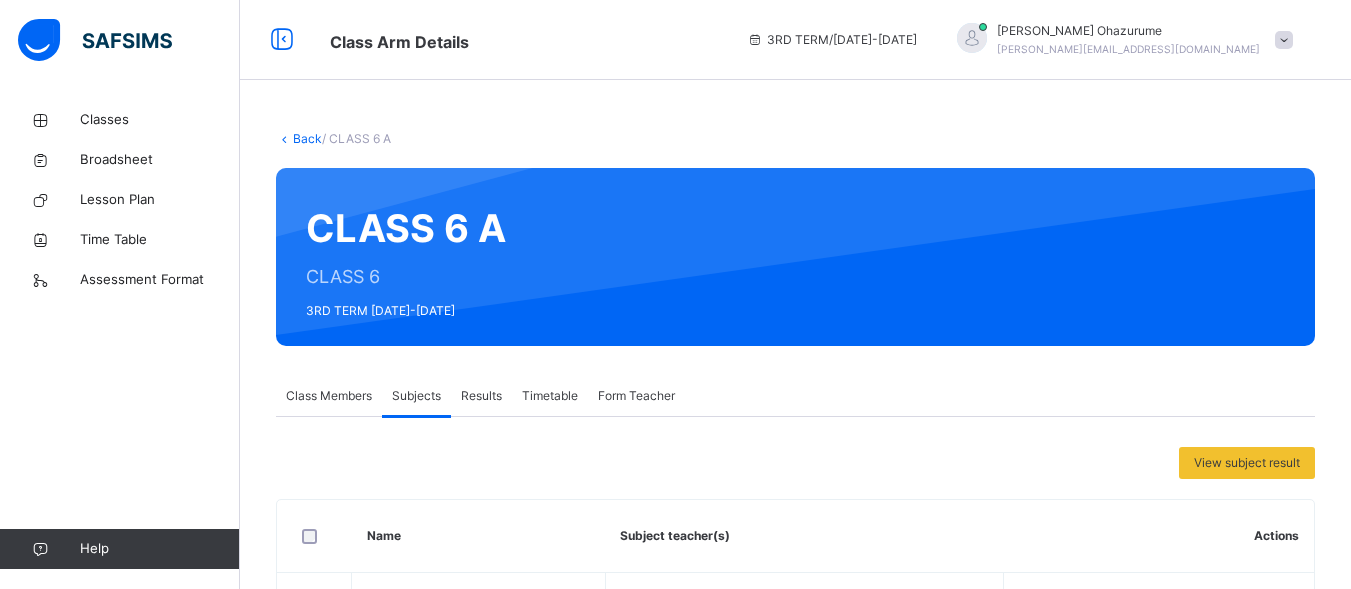 click on "Results" at bounding box center (481, 396) 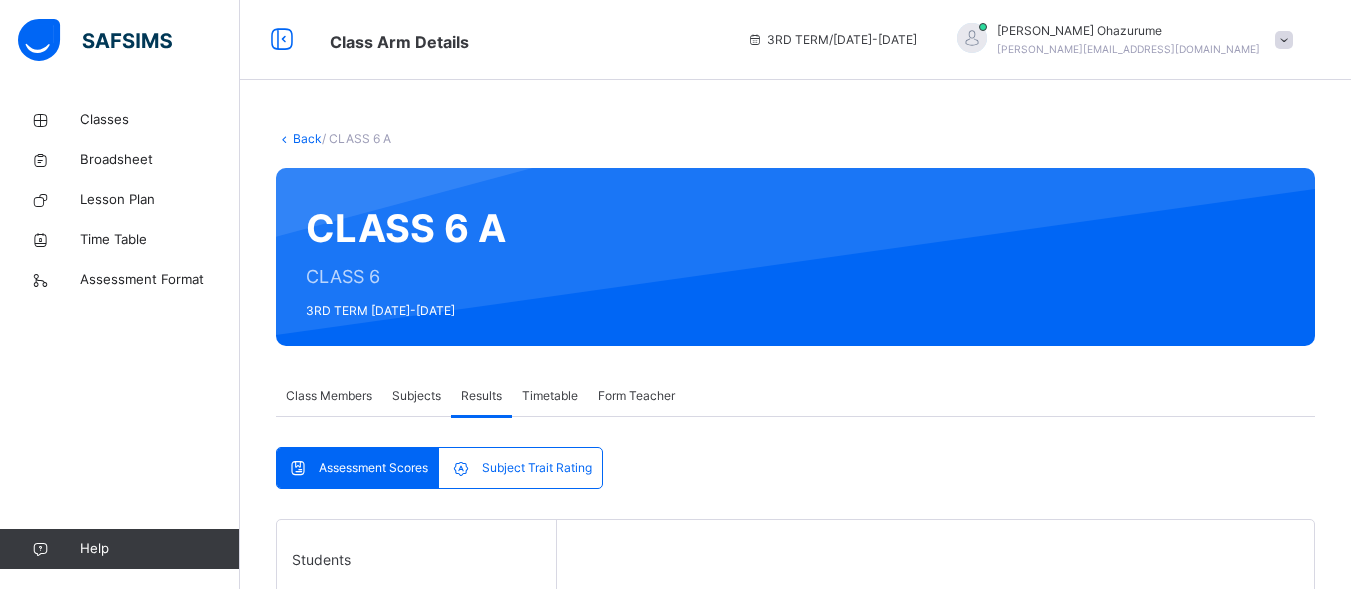 click on "Assessment Scores Subject Trait Rating Assessment Scores Subject Trait Rating Students ARIDUNNU  [PERSON_NAME]/21/107 [PERSON_NAME] [PERSON_NAME]/23/208 OLUWATISHE  [PERSON_NAME]/21/119 [PERSON_NAME] BH/18/042 [PERSON_NAME] BH/22/138 Select a Student Select a student from the list to the left to view records Students ARIDUNNU  [PERSON_NAME]/21/107 [PERSON_NAME] [PERSON_NAME]/23/208 OLUWATISHE  [PERSON_NAME]/21/119 [PERSON_NAME] BH/18/042 [PERSON_NAME] BH/22/138 Select a Student Select a student from the list to the left to view records" at bounding box center [795, 783] 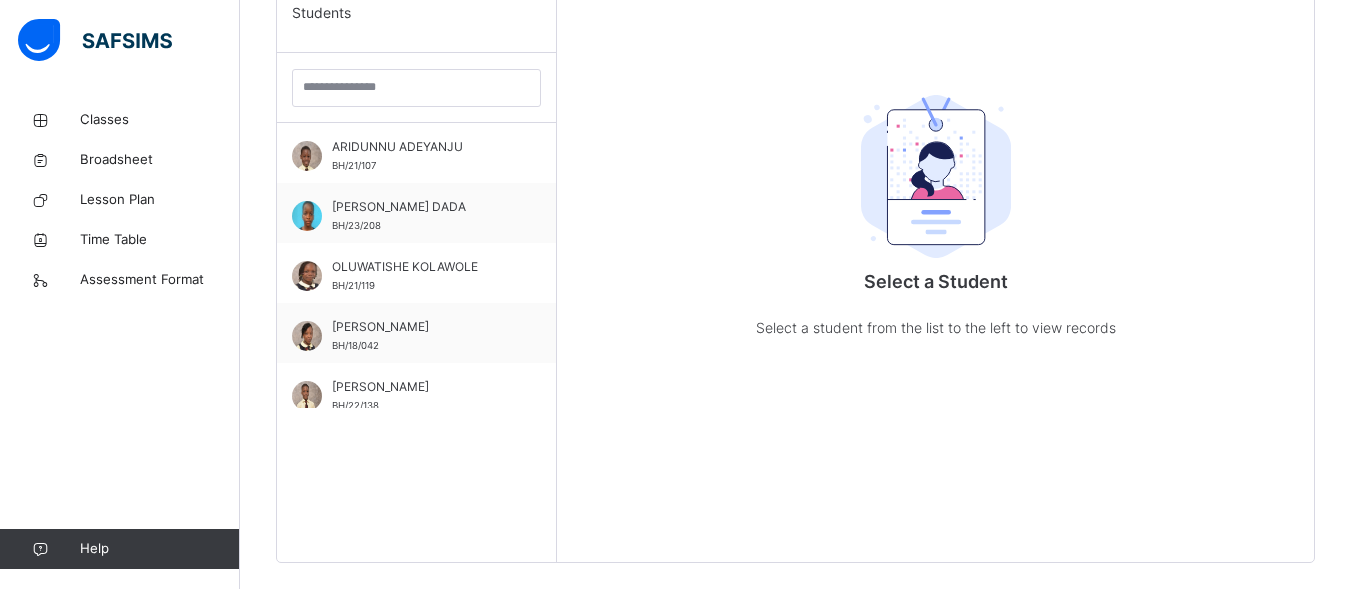 scroll, scrollTop: 560, scrollLeft: 0, axis: vertical 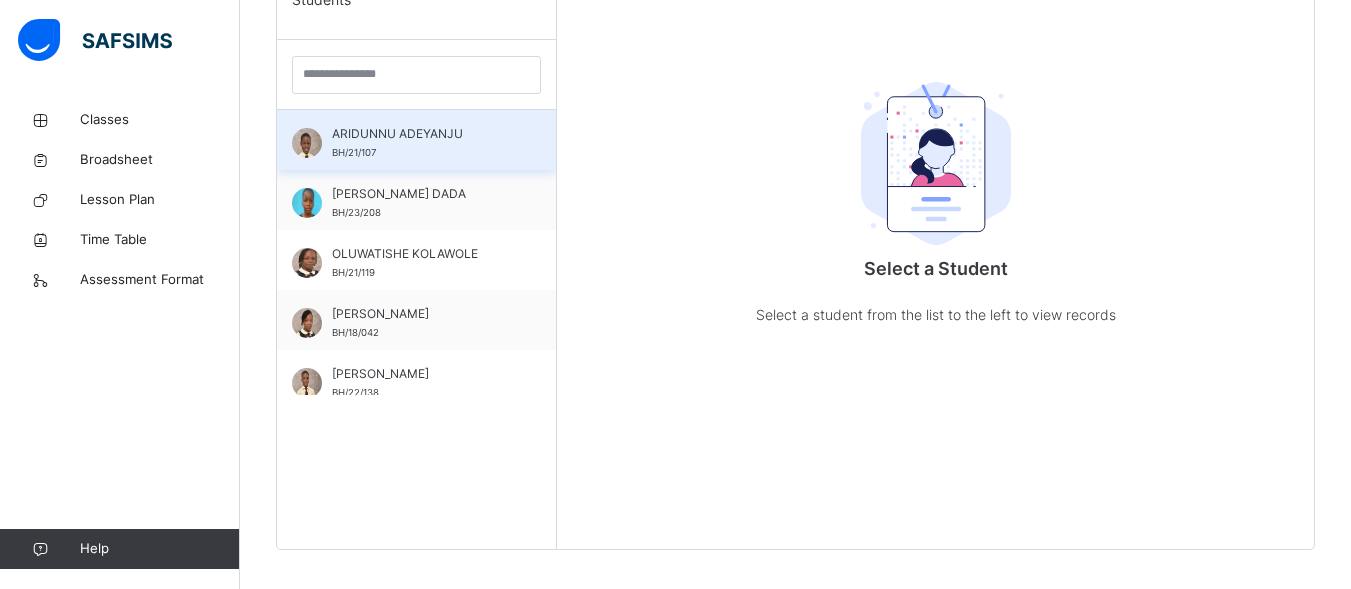 click on "ARIDUNNU  ADEYANJU" at bounding box center [421, 134] 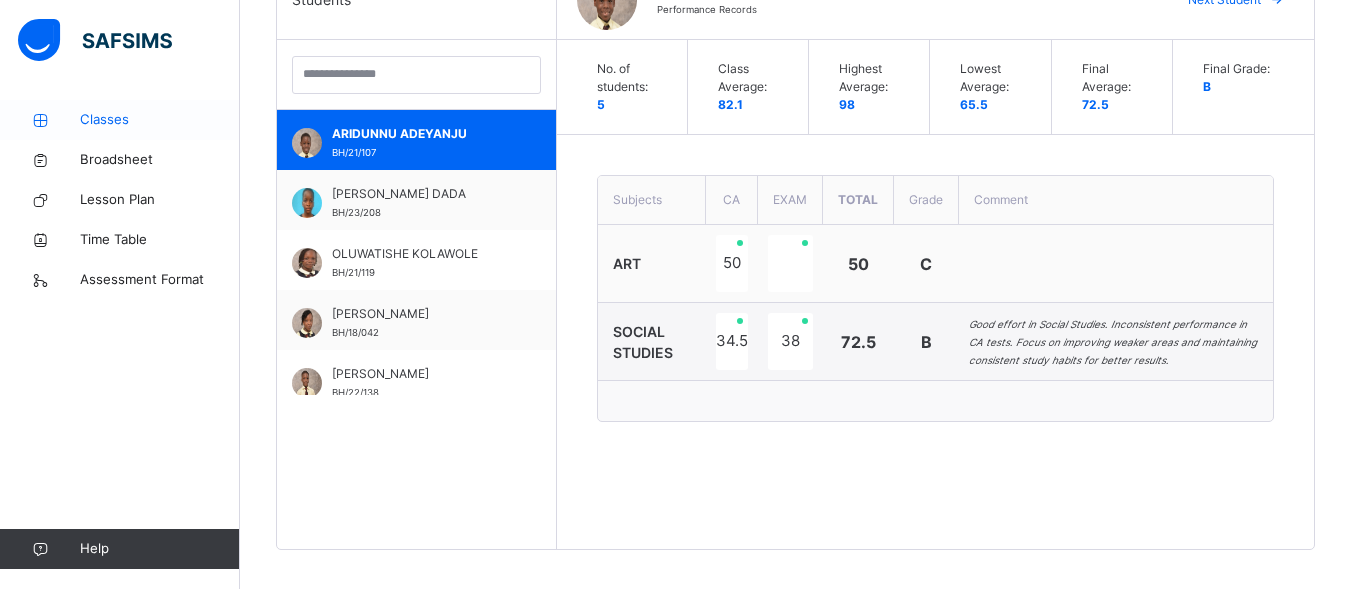 click on "Classes" at bounding box center [160, 120] 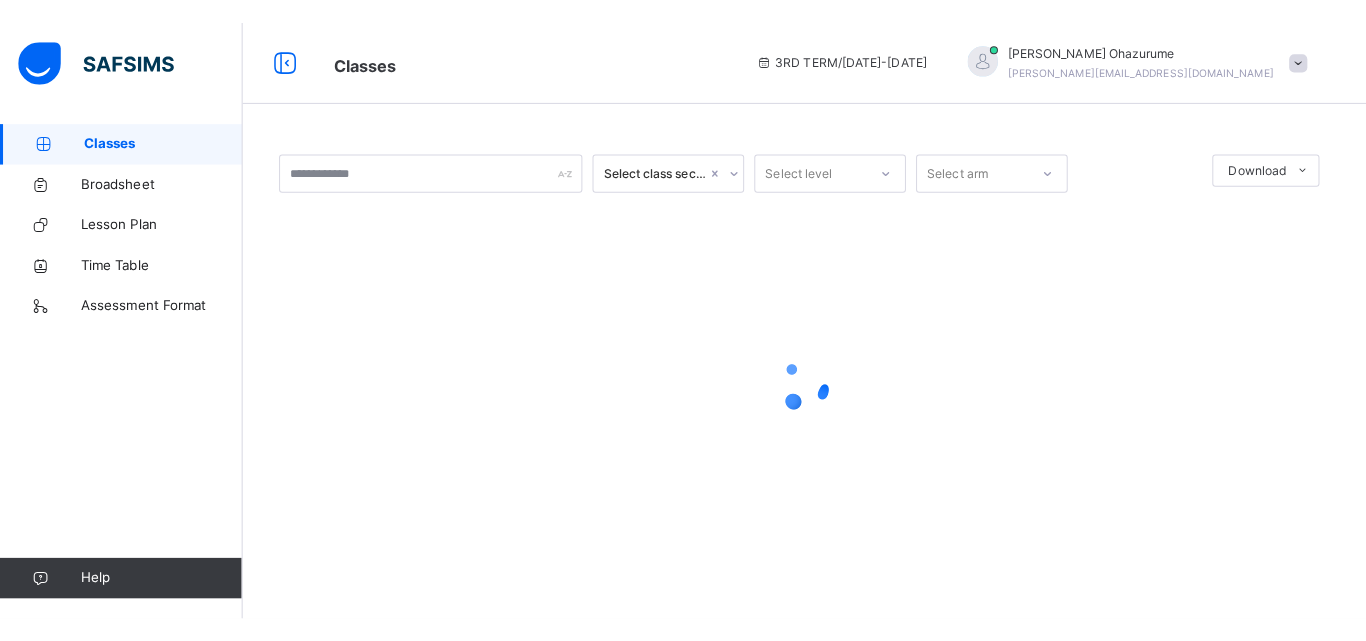 scroll, scrollTop: 0, scrollLeft: 0, axis: both 